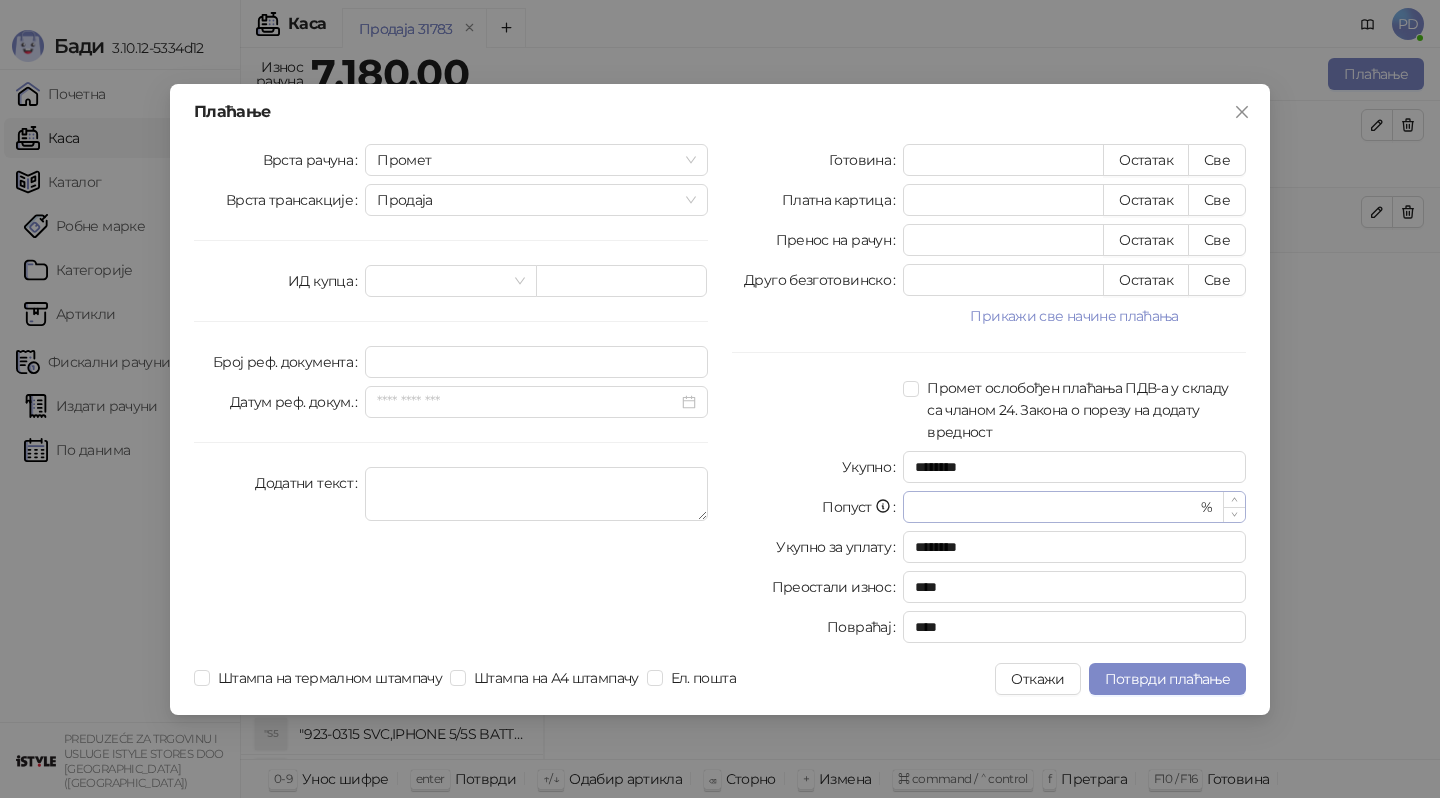 scroll, scrollTop: 0, scrollLeft: 0, axis: both 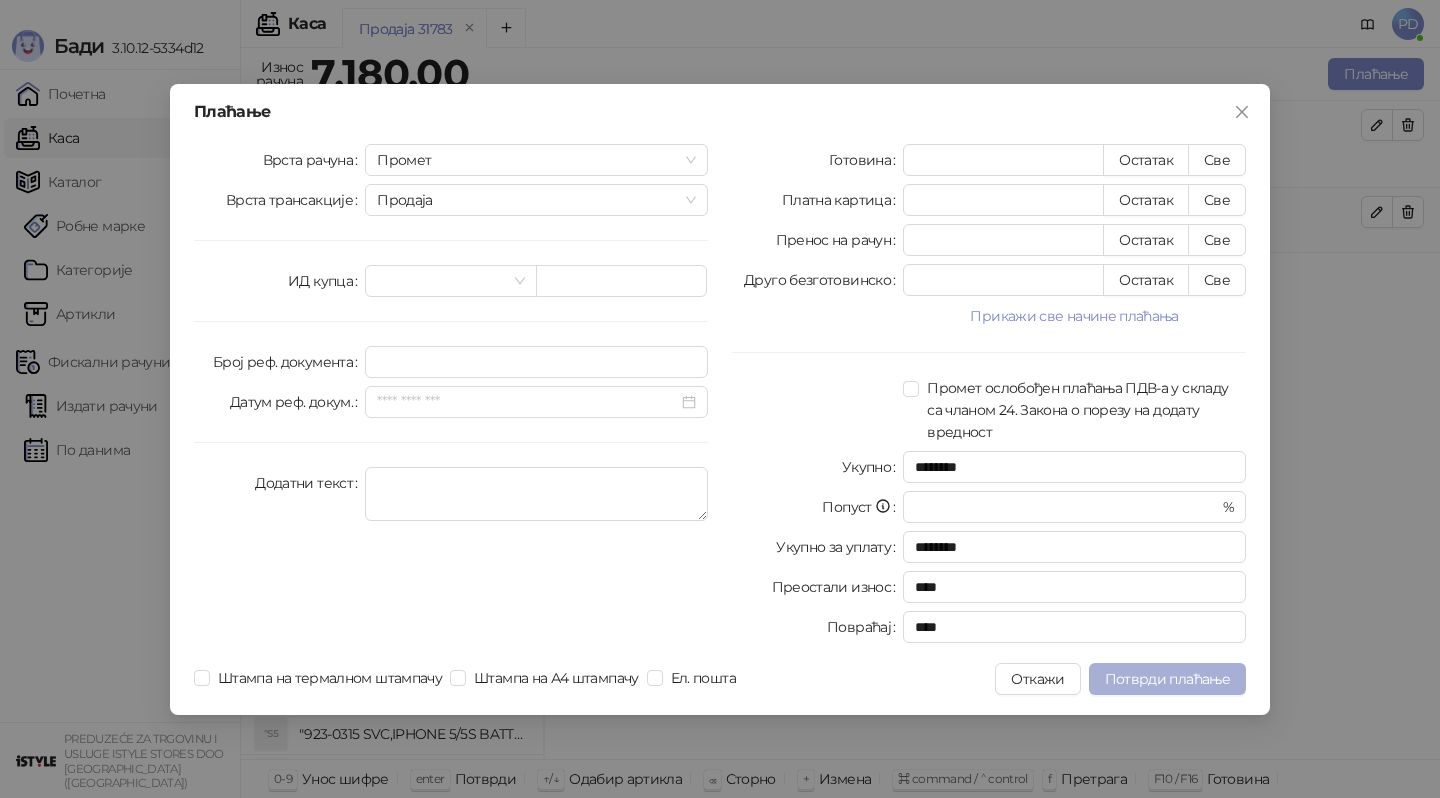 click on "Потврди плаћање" at bounding box center [1167, 679] 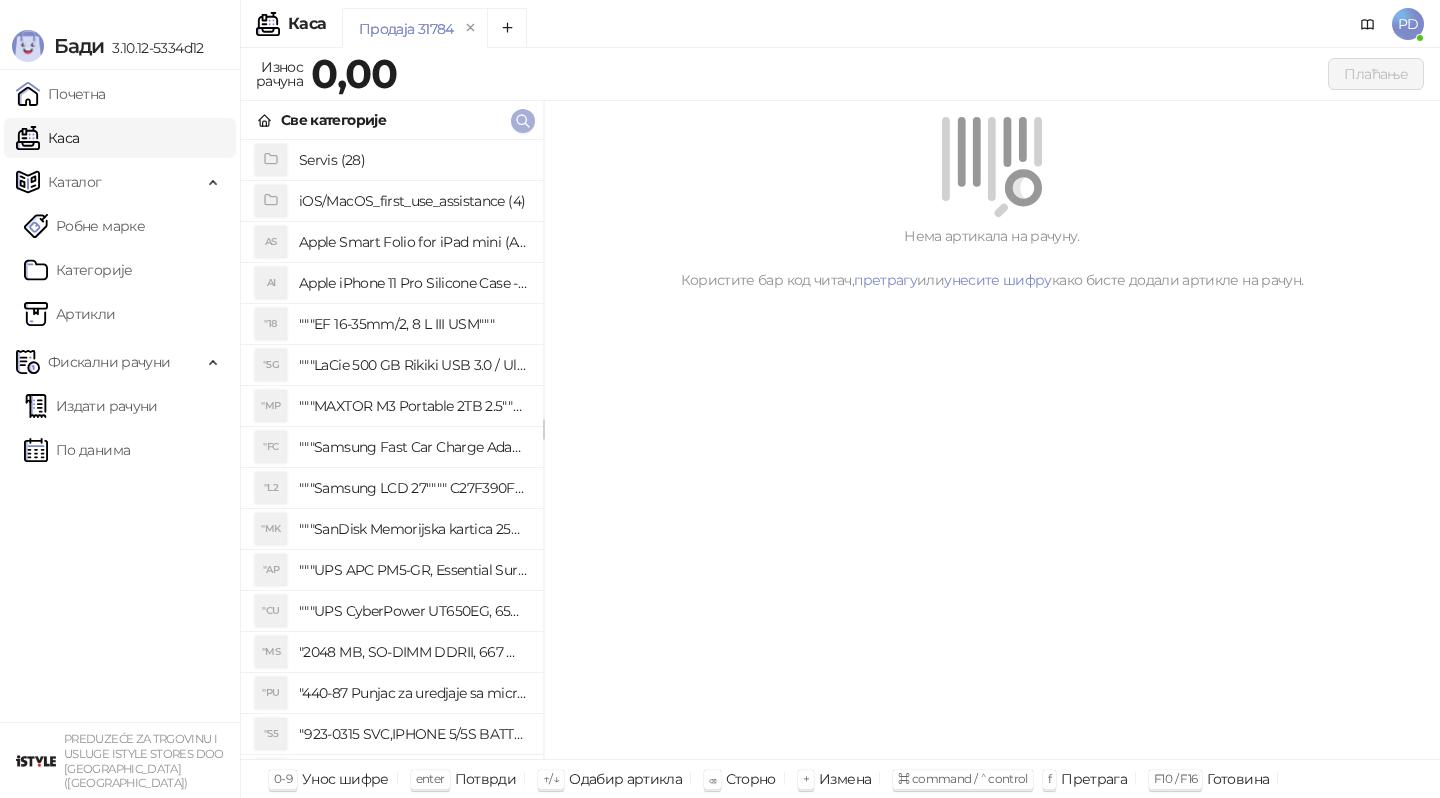 click 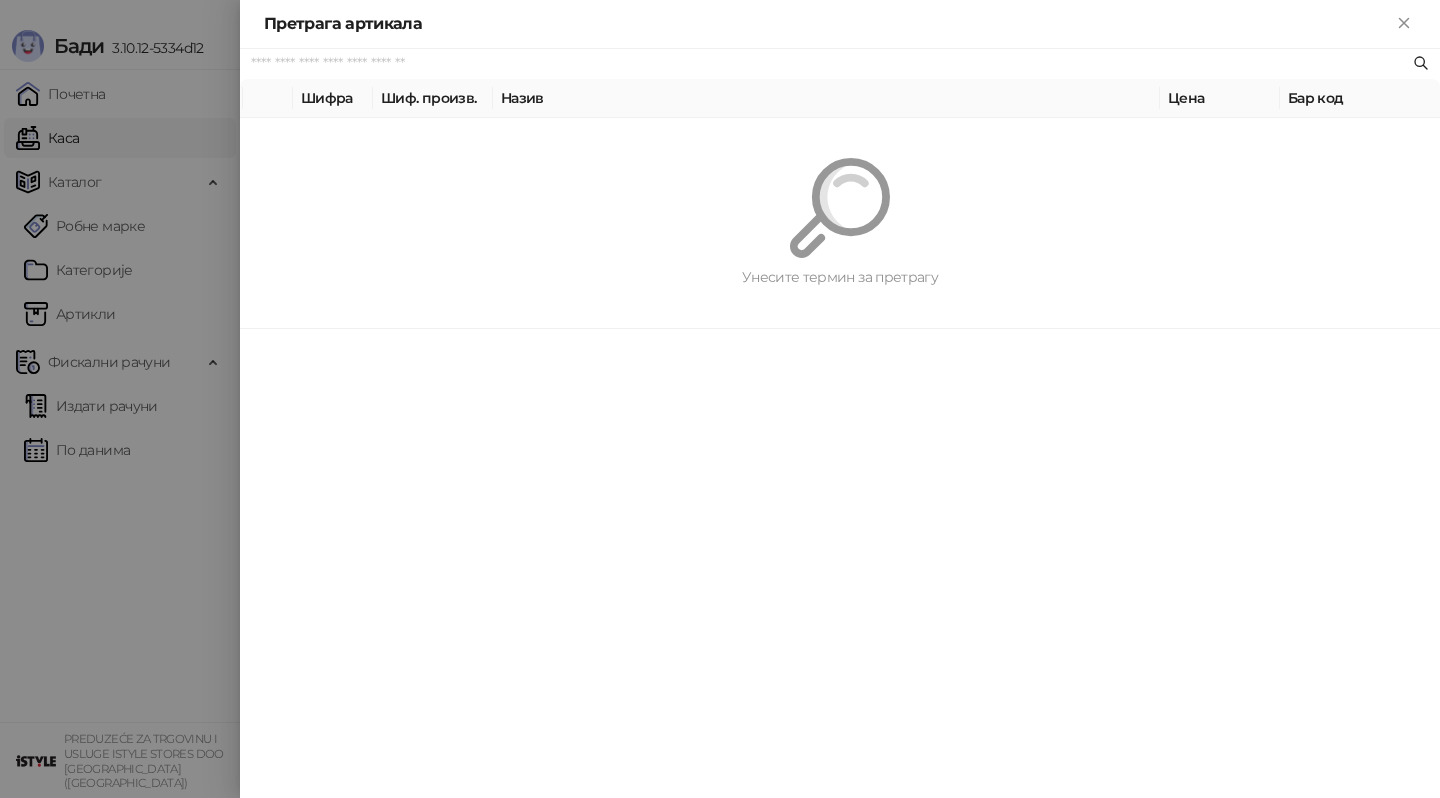 paste on "**********" 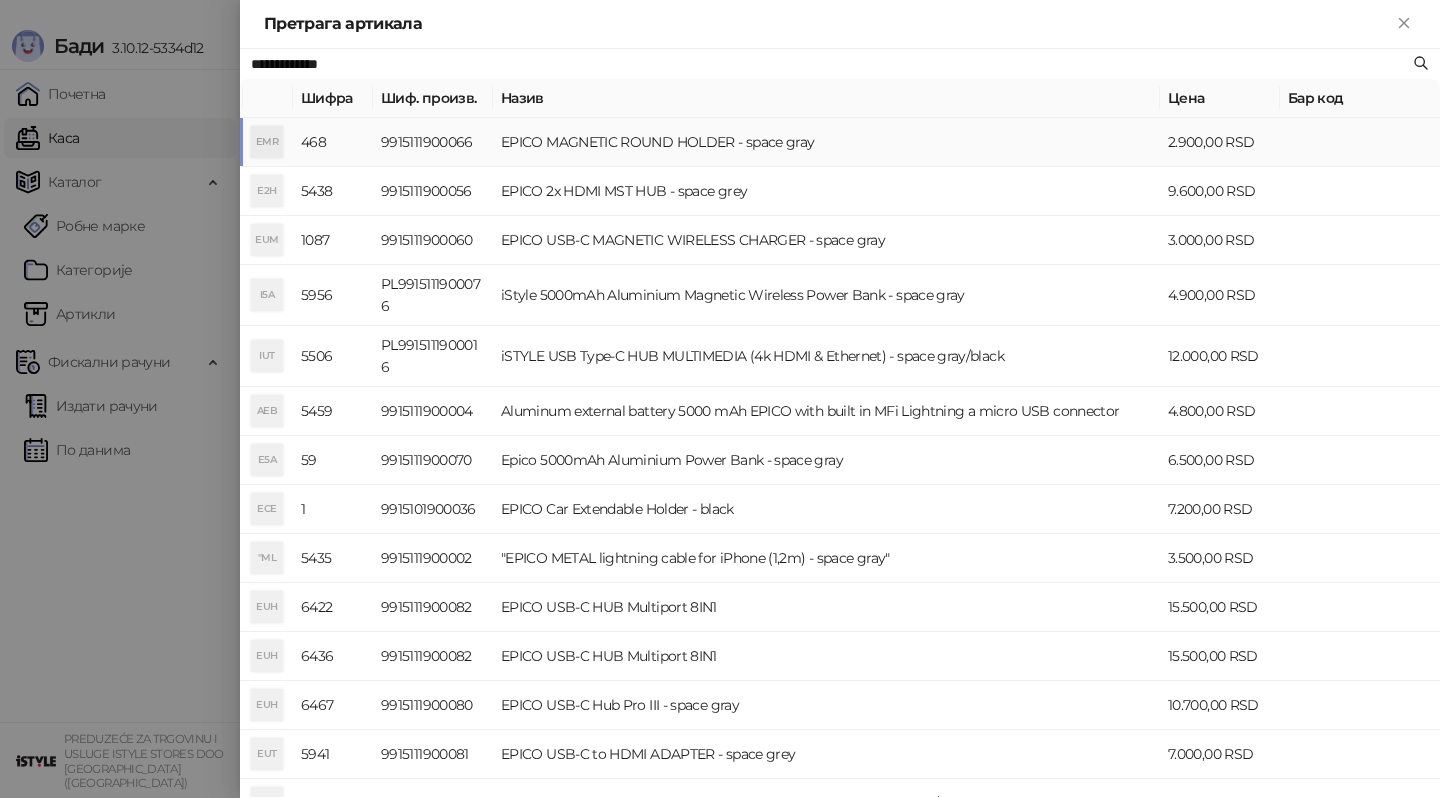 click on "9915111900066" at bounding box center (433, 142) 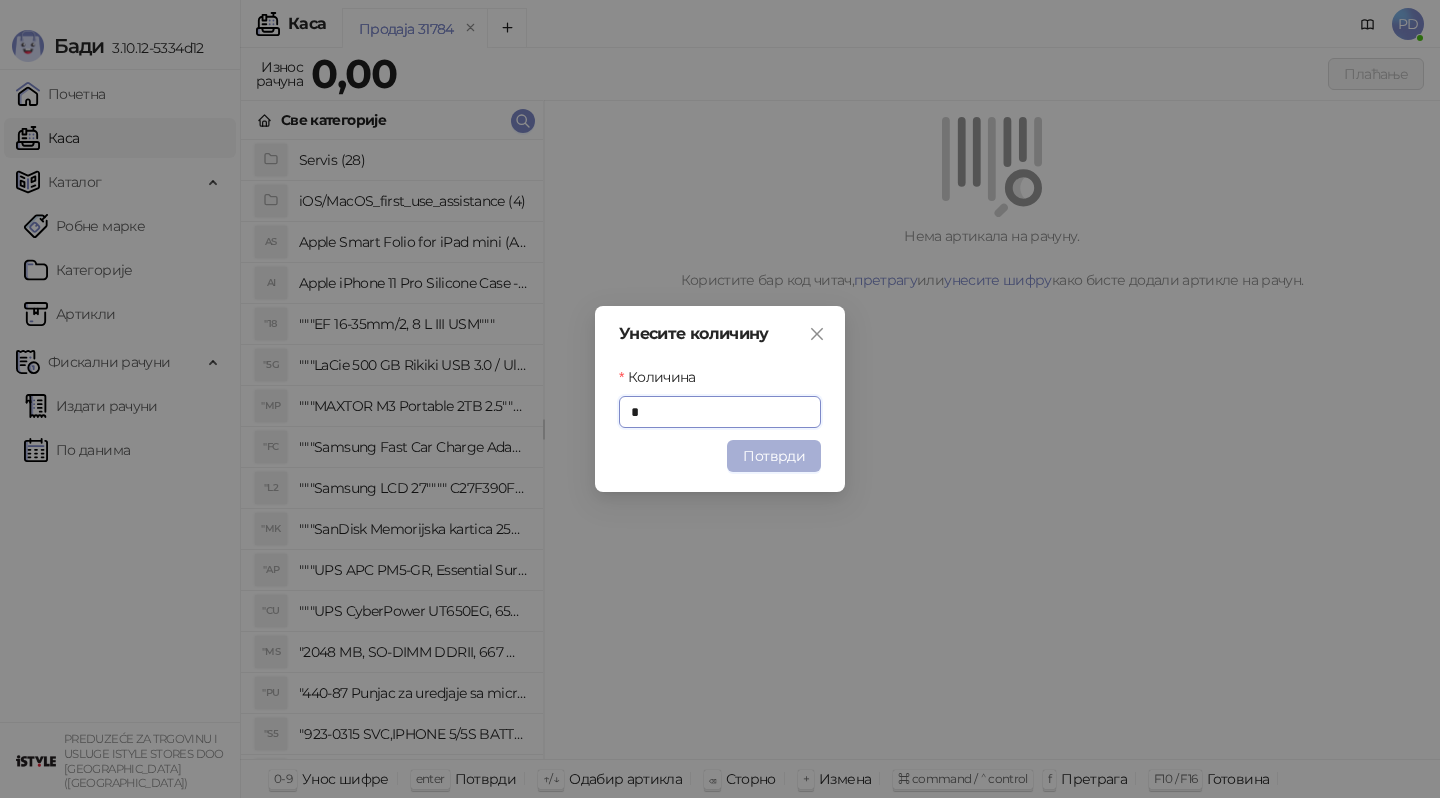 click on "Потврди" at bounding box center (774, 456) 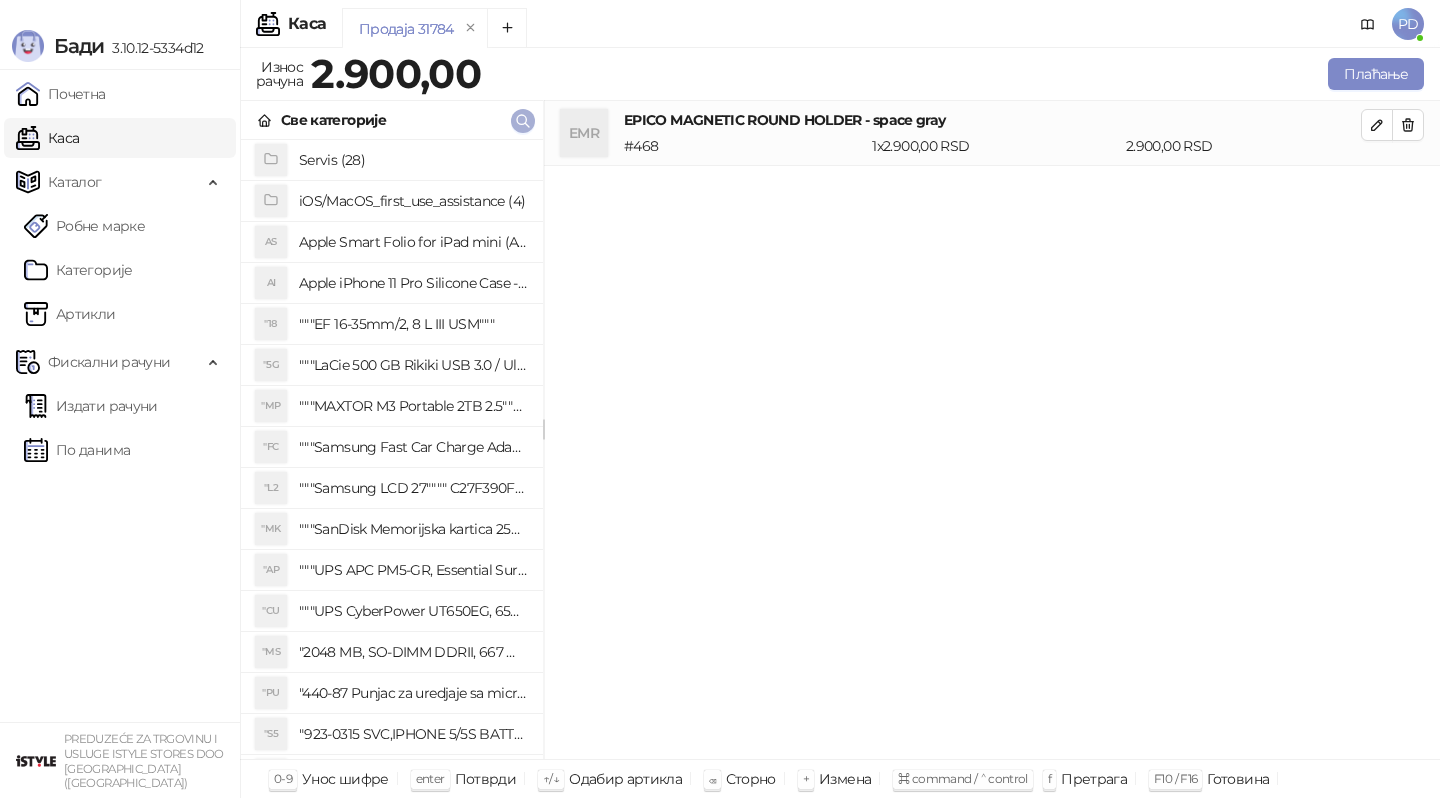 click 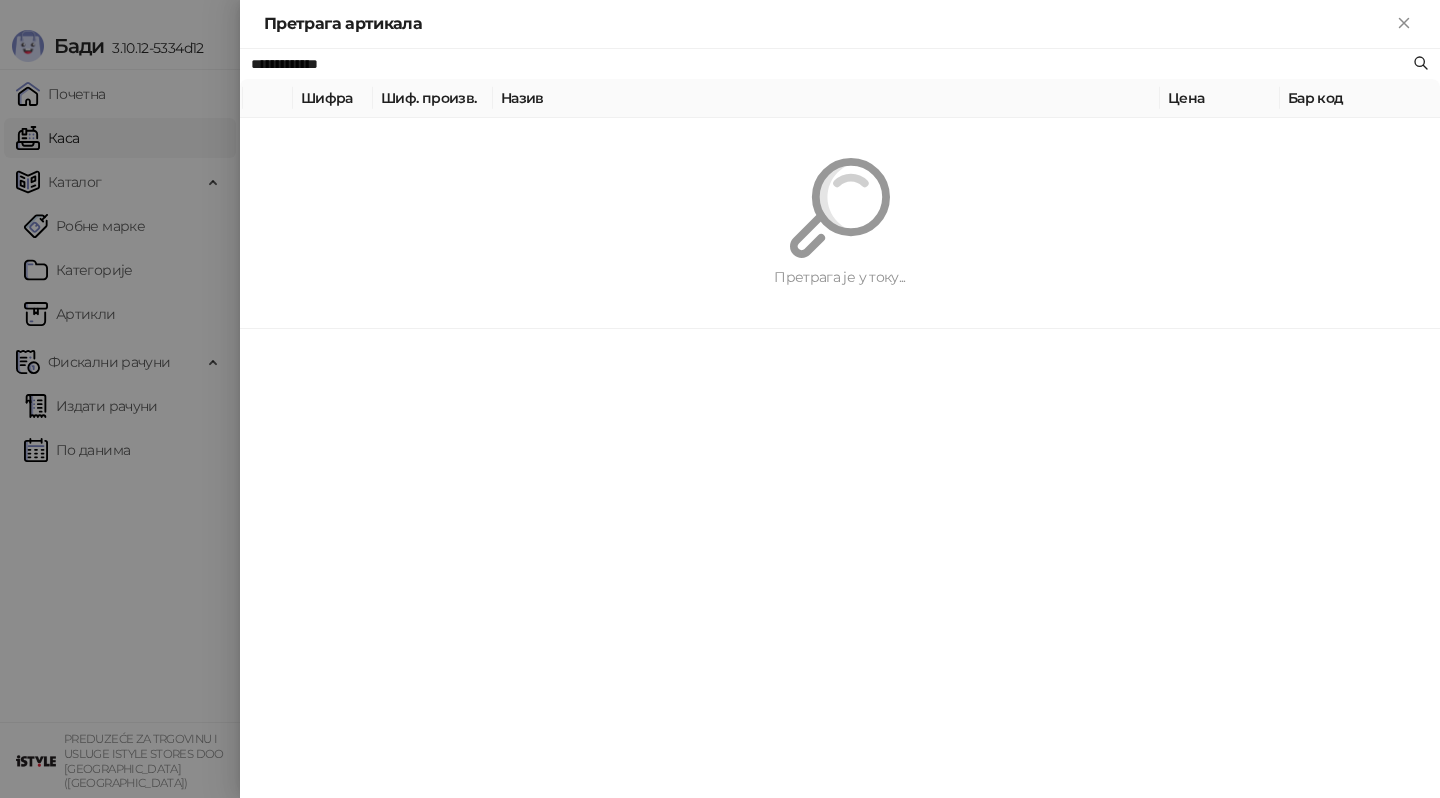 paste on "******" 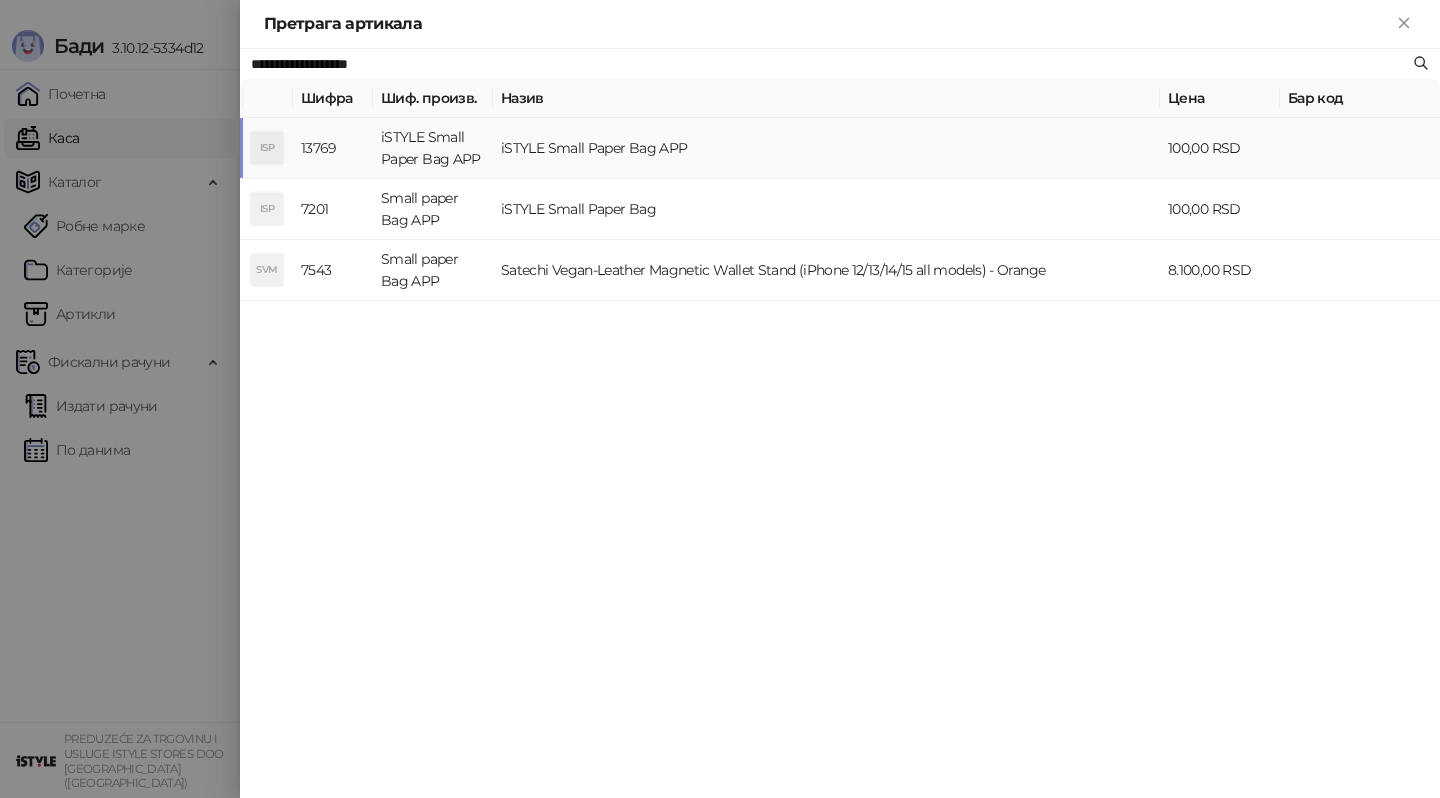 type on "**********" 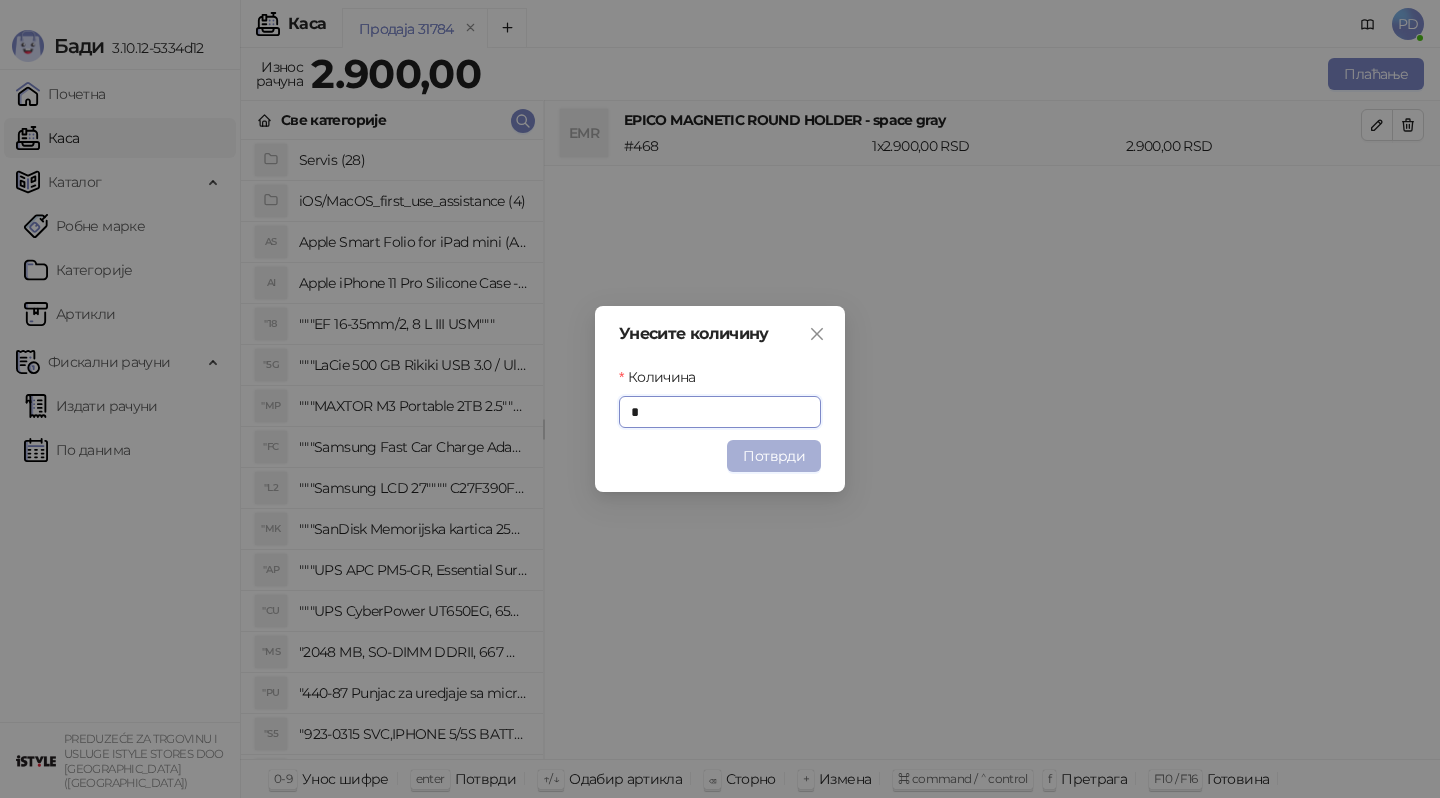 click on "Потврди" at bounding box center (774, 456) 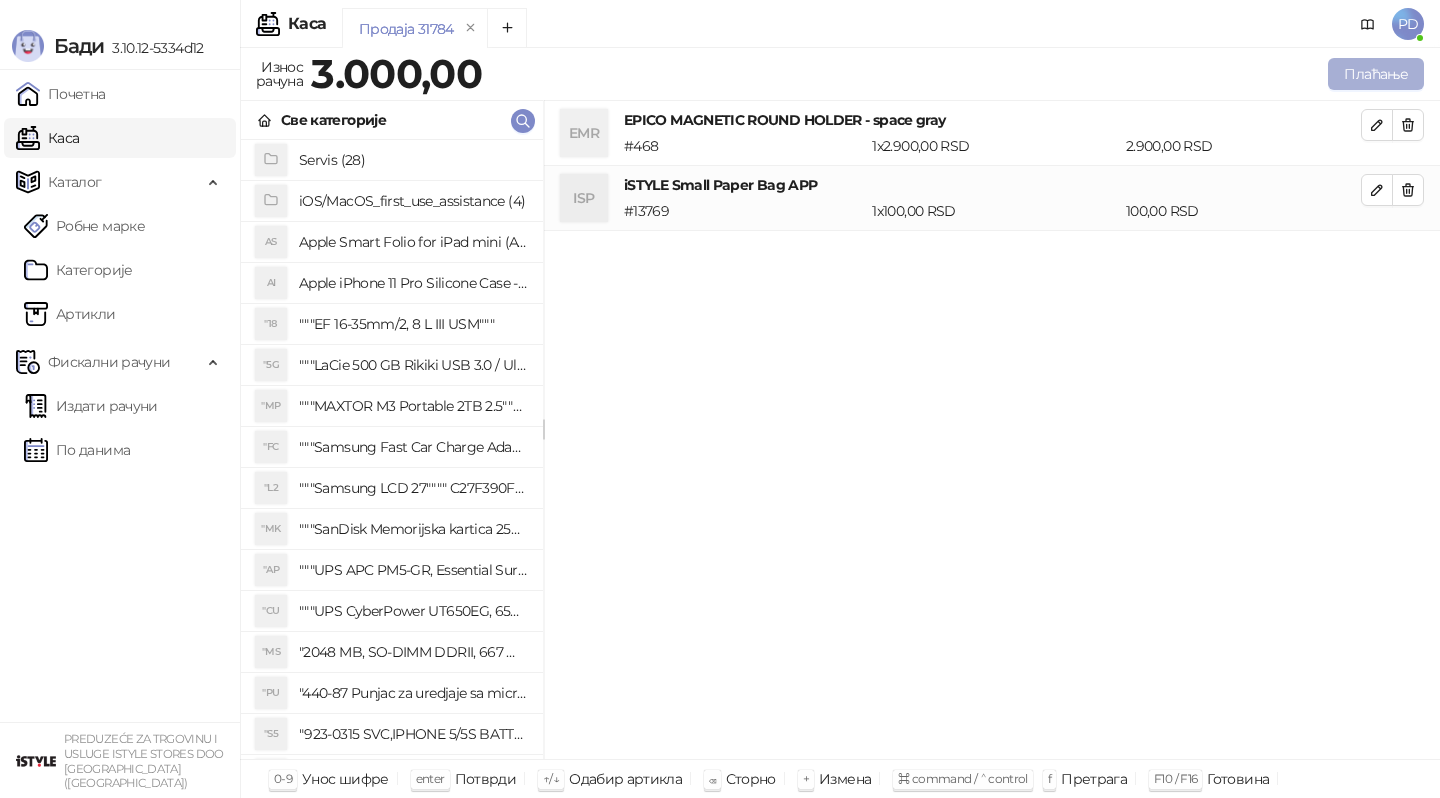 click on "Плаћање" at bounding box center (1376, 74) 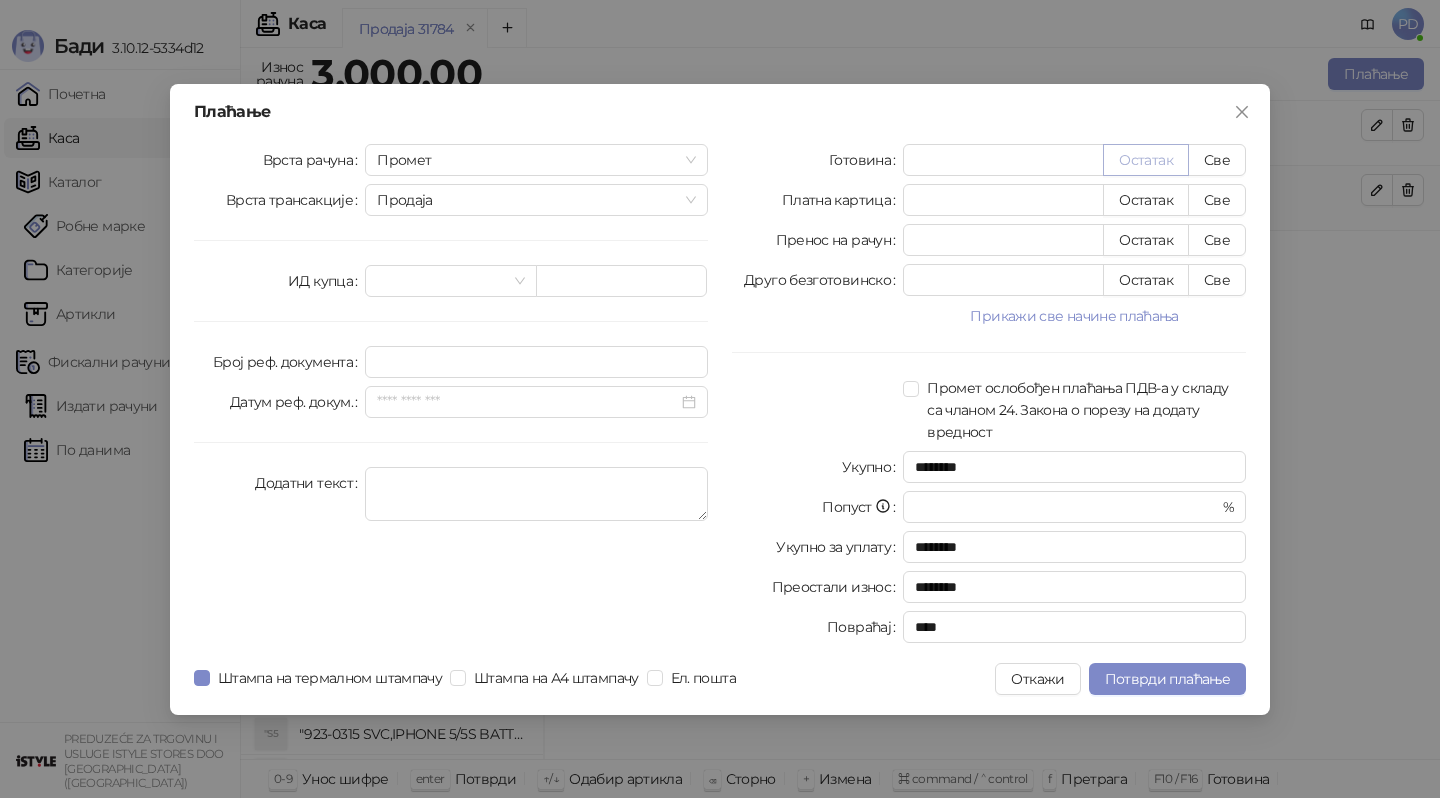 click on "Остатак" at bounding box center (1146, 160) 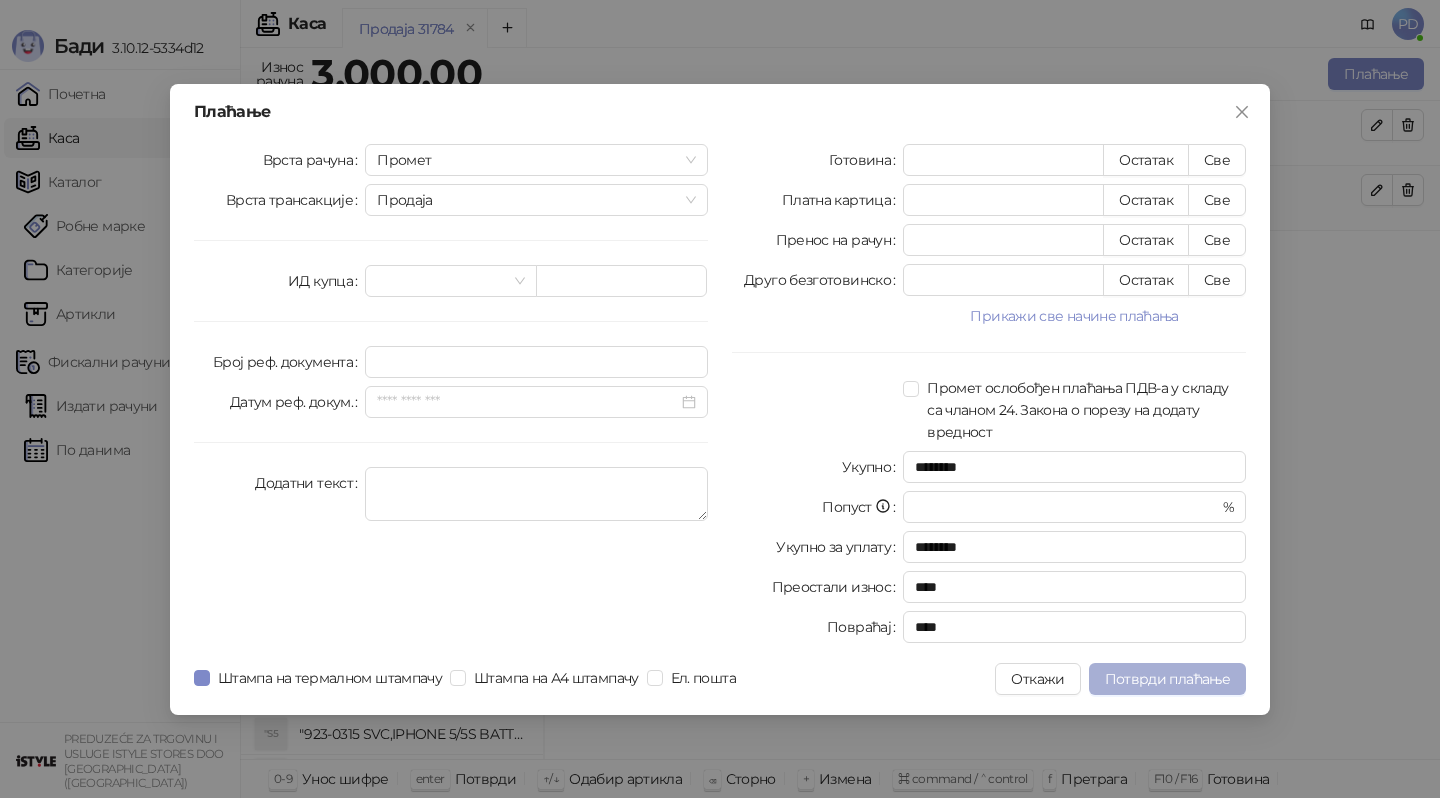 click on "Потврди плаћање" at bounding box center (1167, 679) 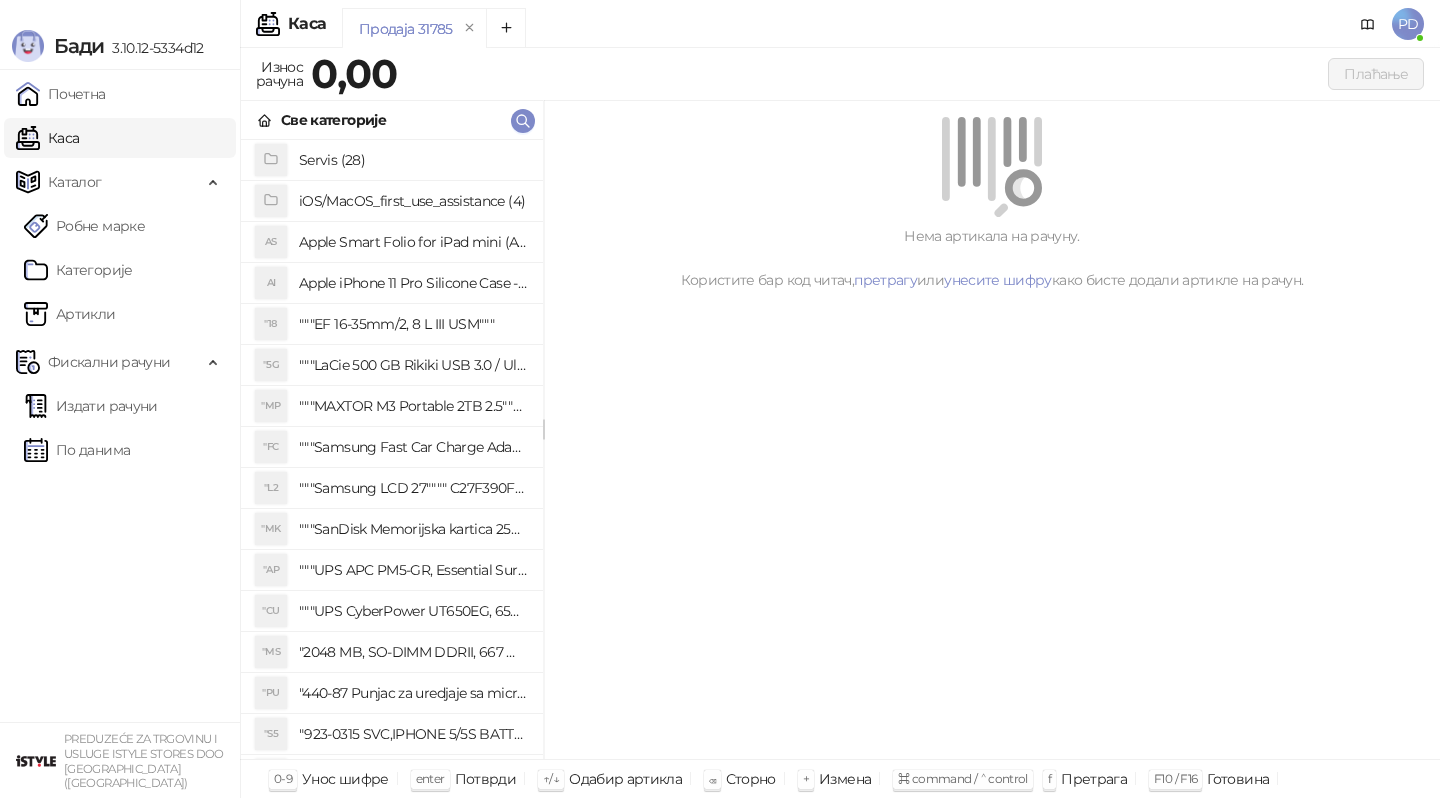 click on ""FC """Samsung Fast Car Charge Adapter, brzi auto punja_, boja crna"""" at bounding box center [392, 447] 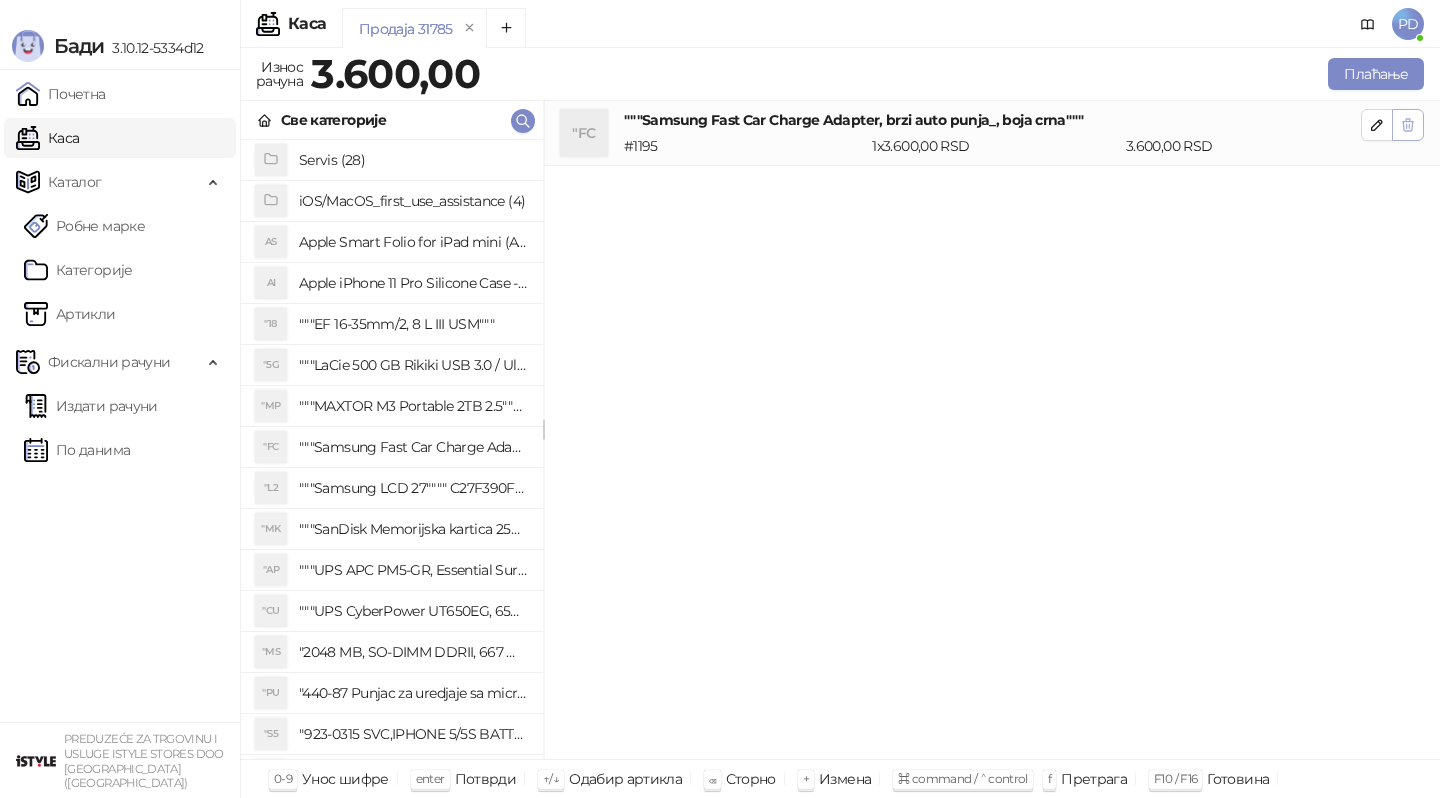click 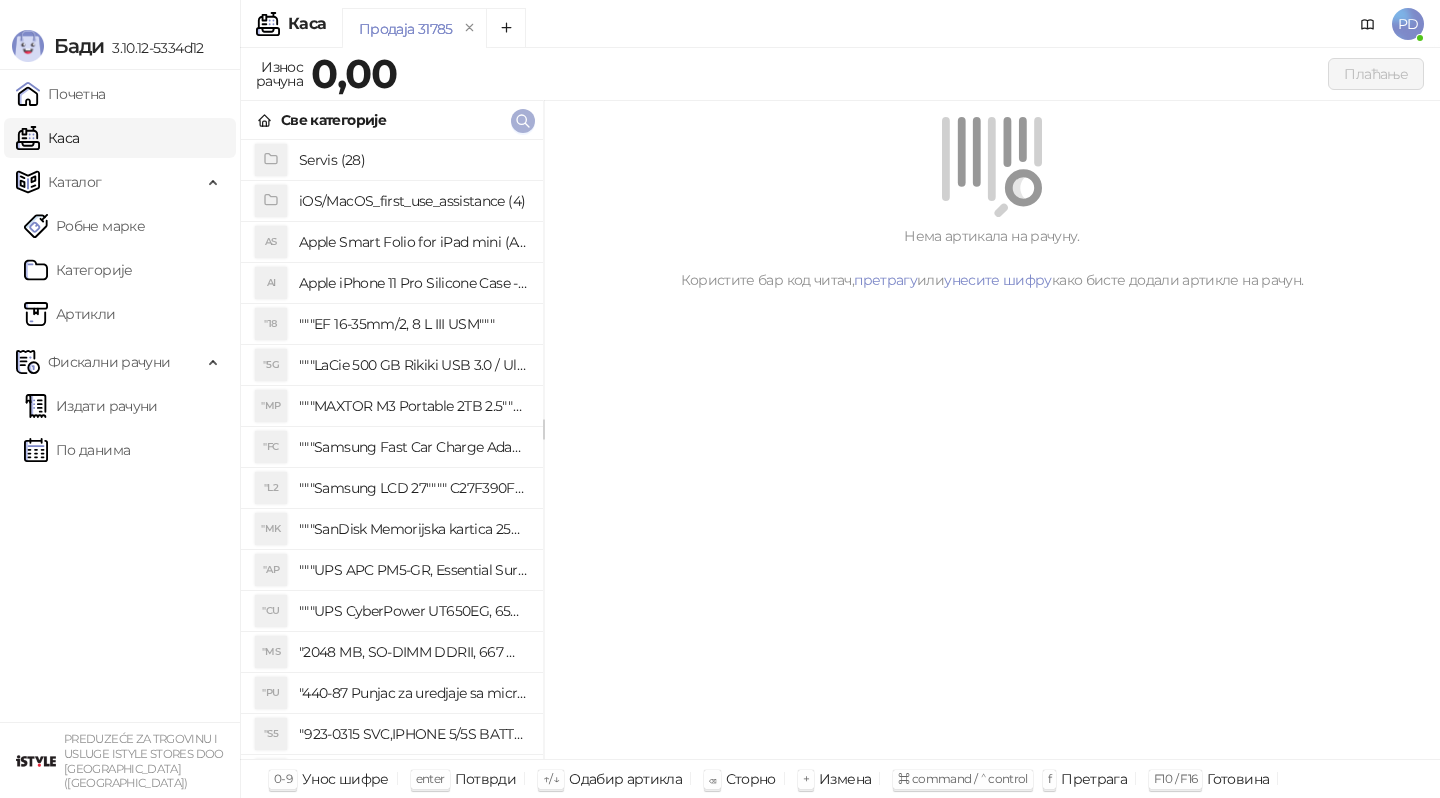 click 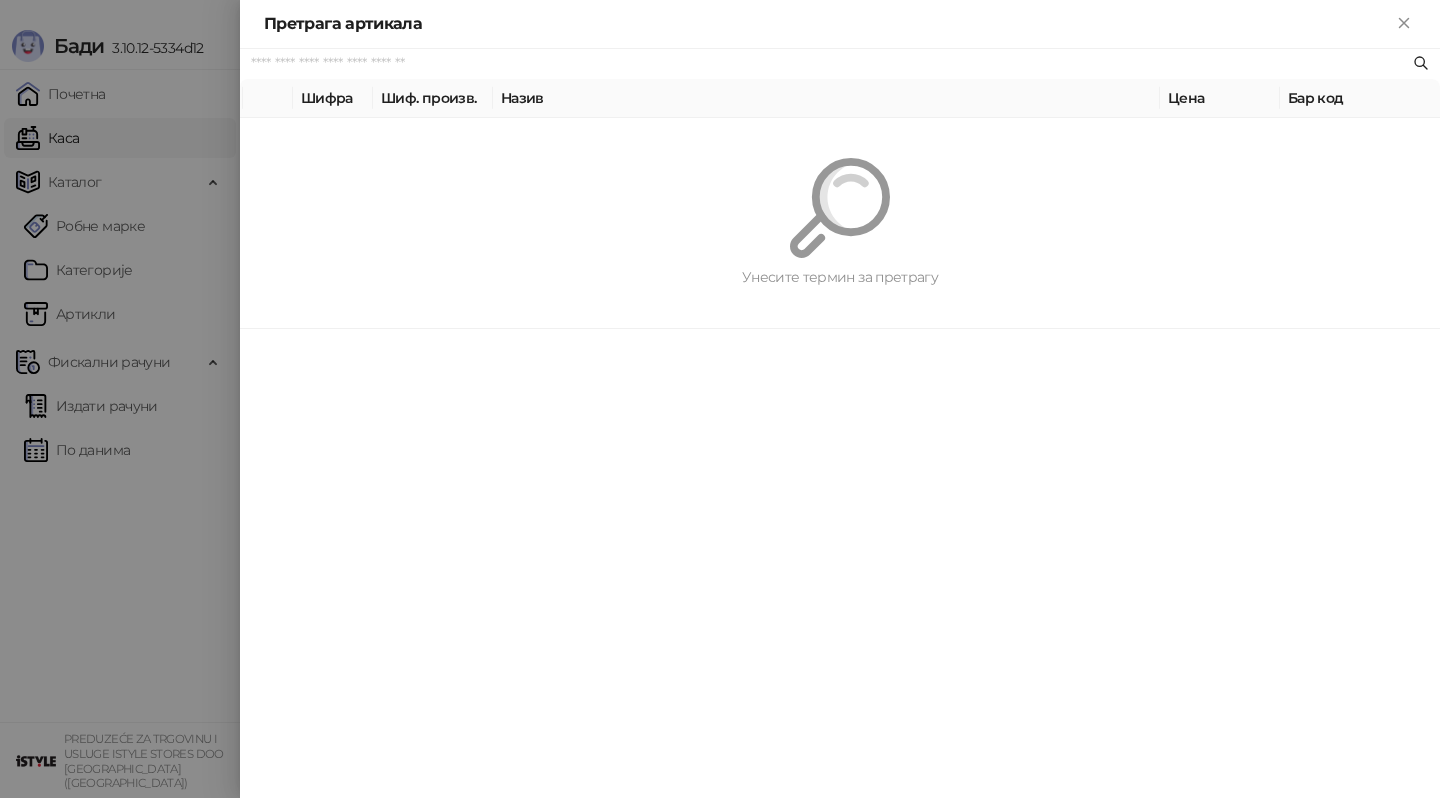 paste on "*********" 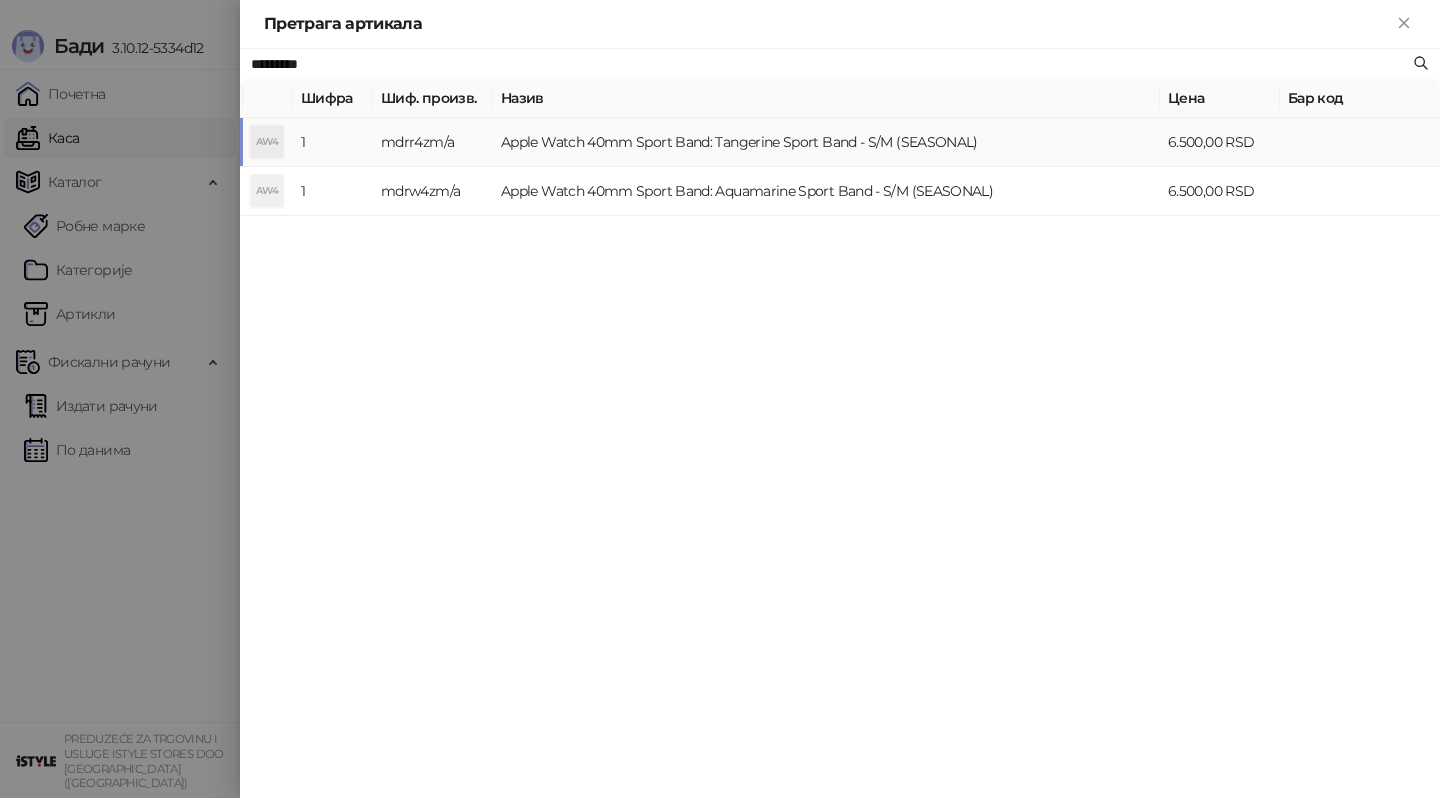 type on "*********" 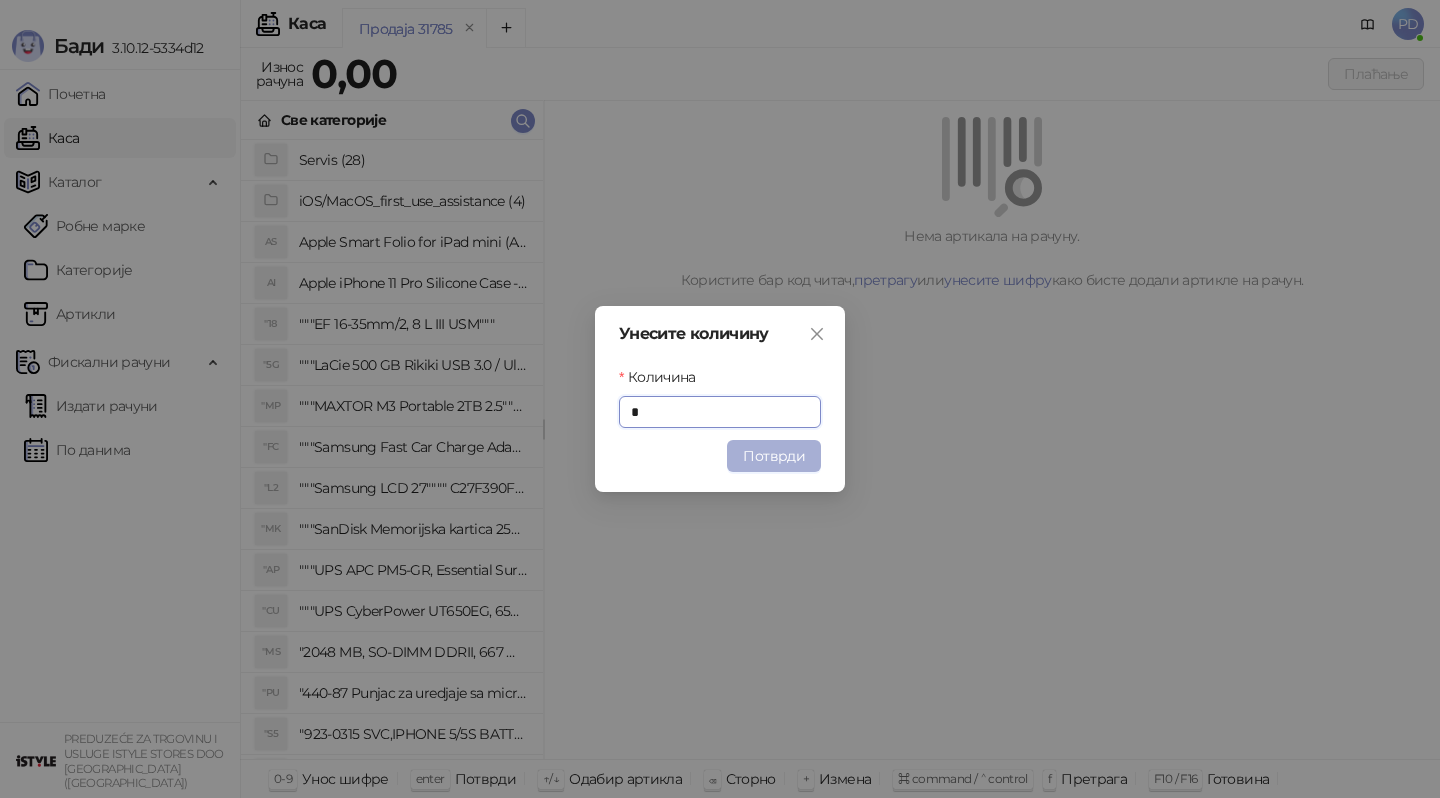 click on "Потврди" at bounding box center [774, 456] 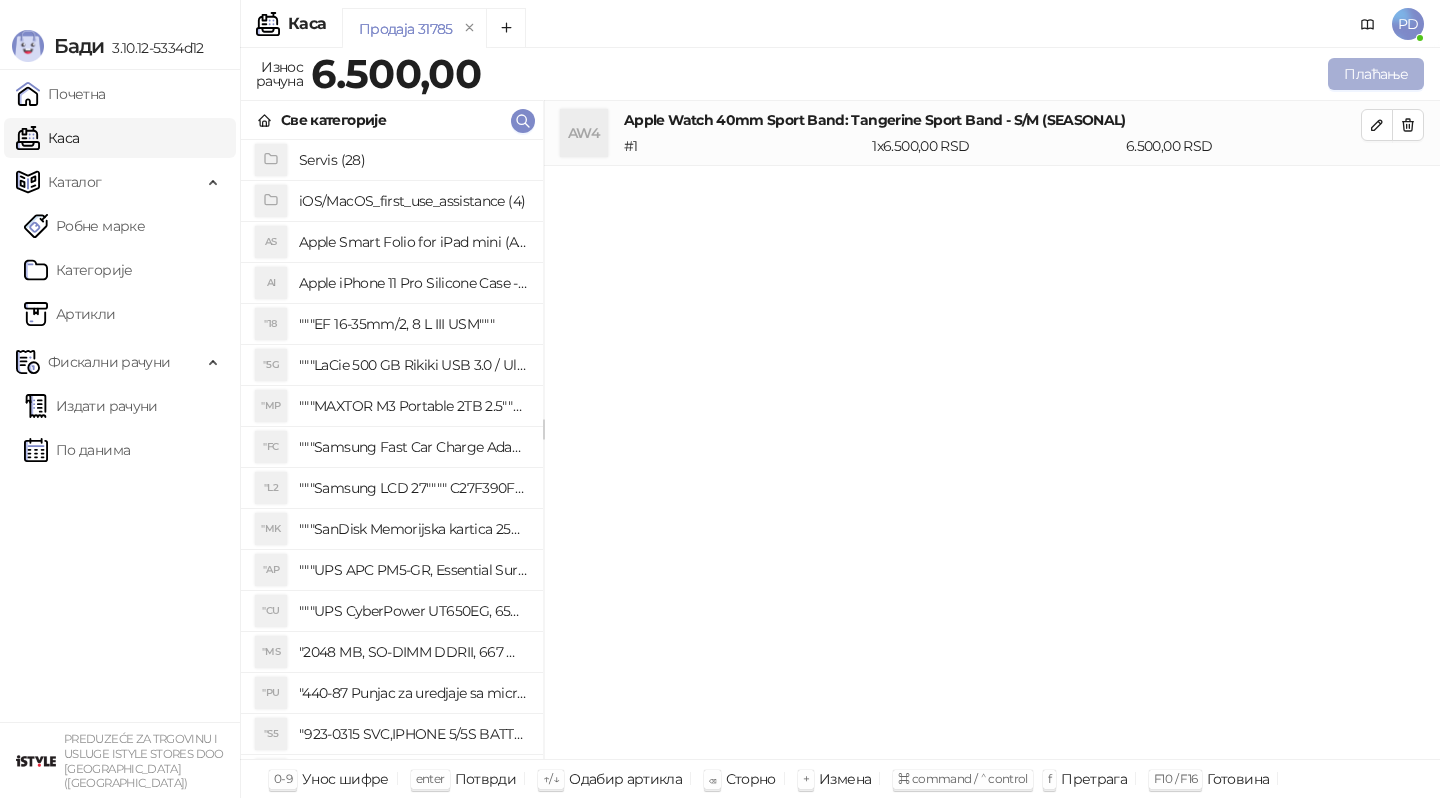 click on "Плаћање" at bounding box center [1376, 74] 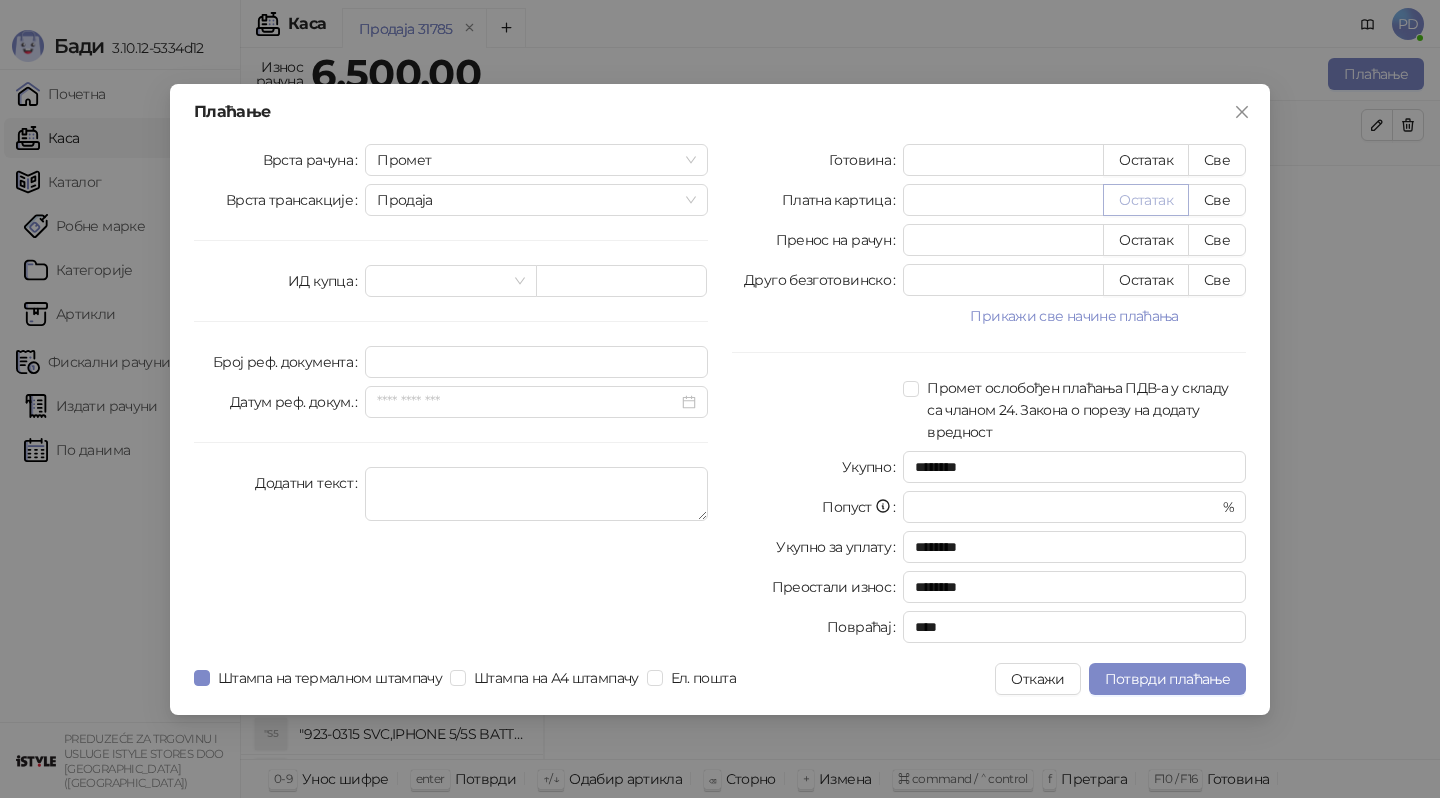 click on "Остатак" at bounding box center [1146, 200] 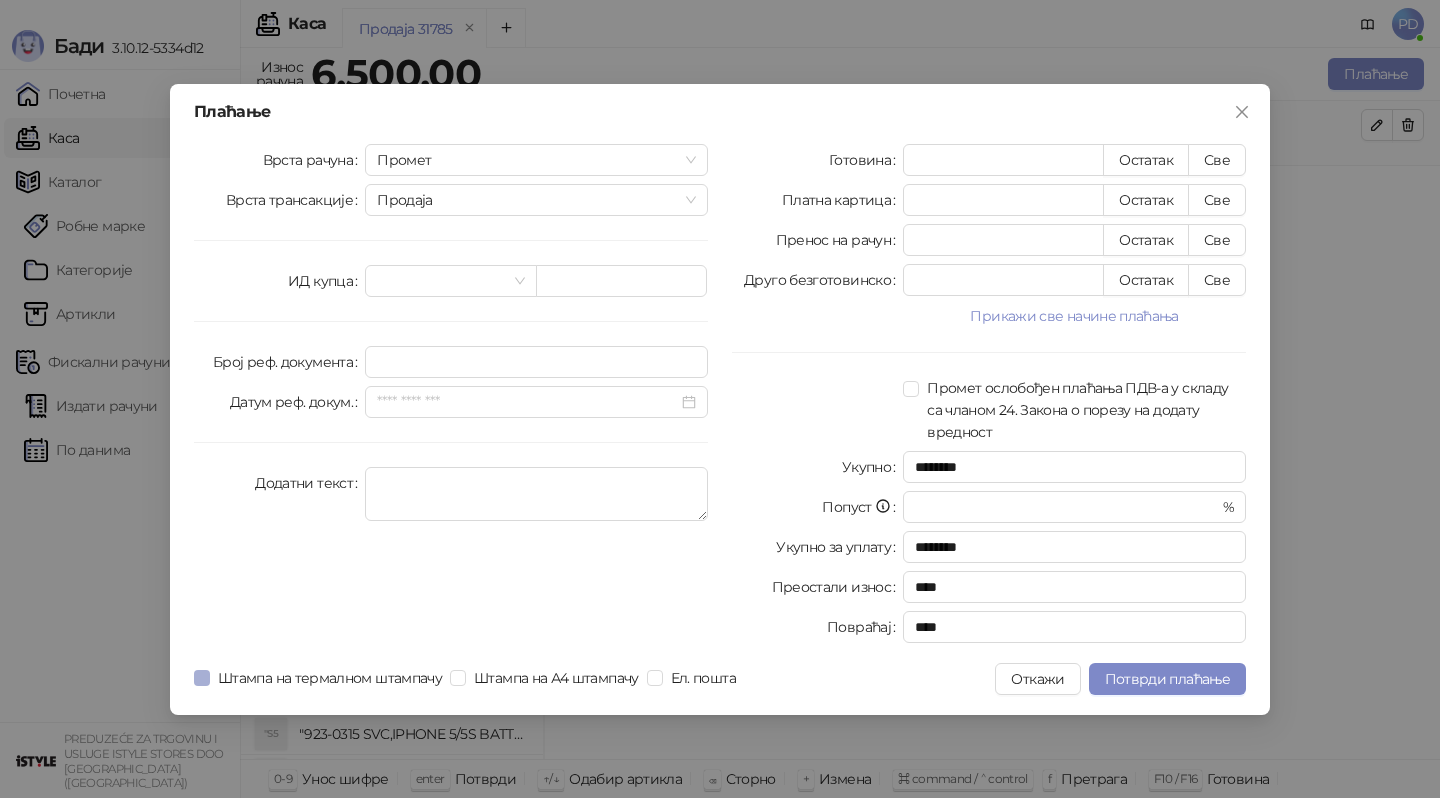 drag, startPoint x: 406, startPoint y: 676, endPoint x: 418, endPoint y: 676, distance: 12 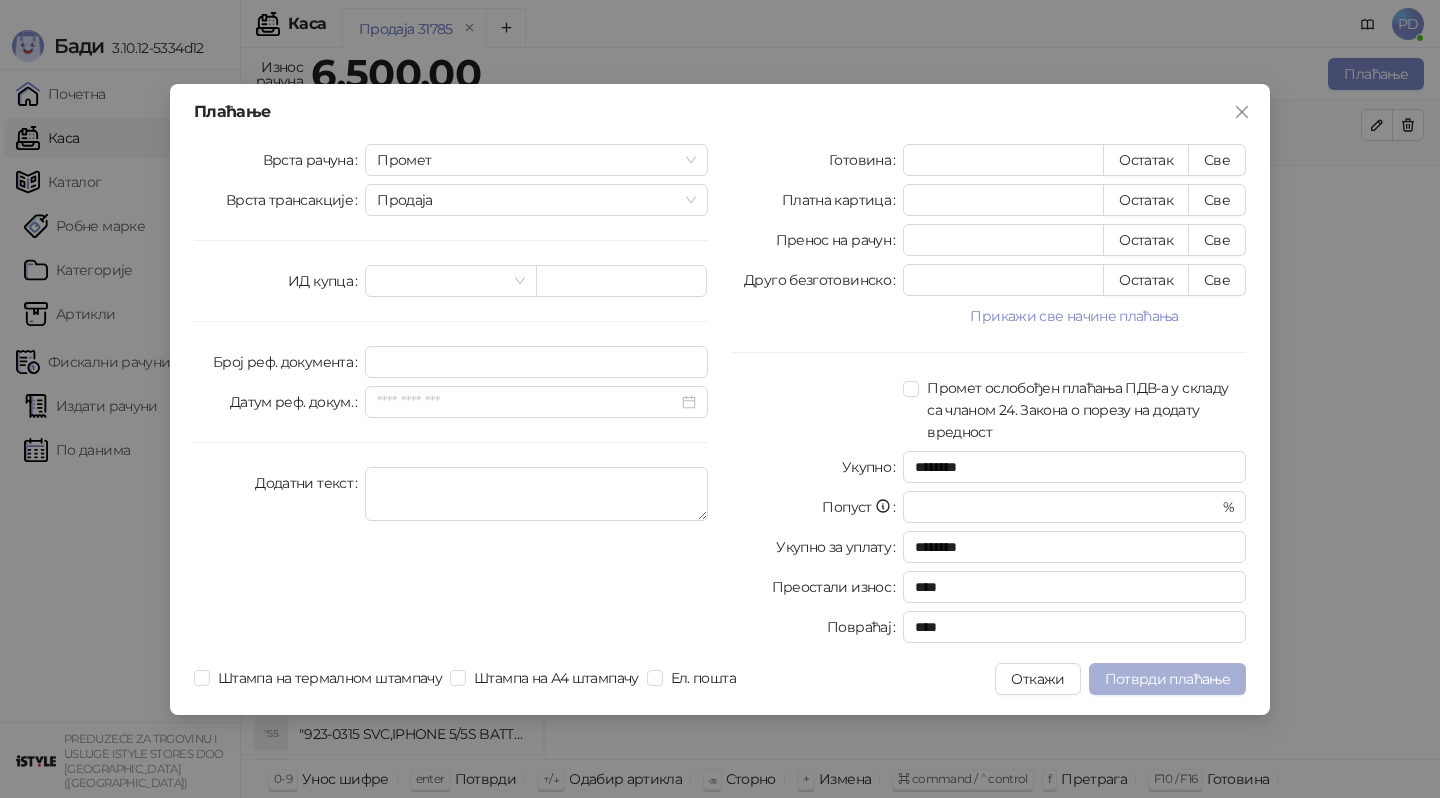 click on "Потврди плаћање" at bounding box center (1167, 679) 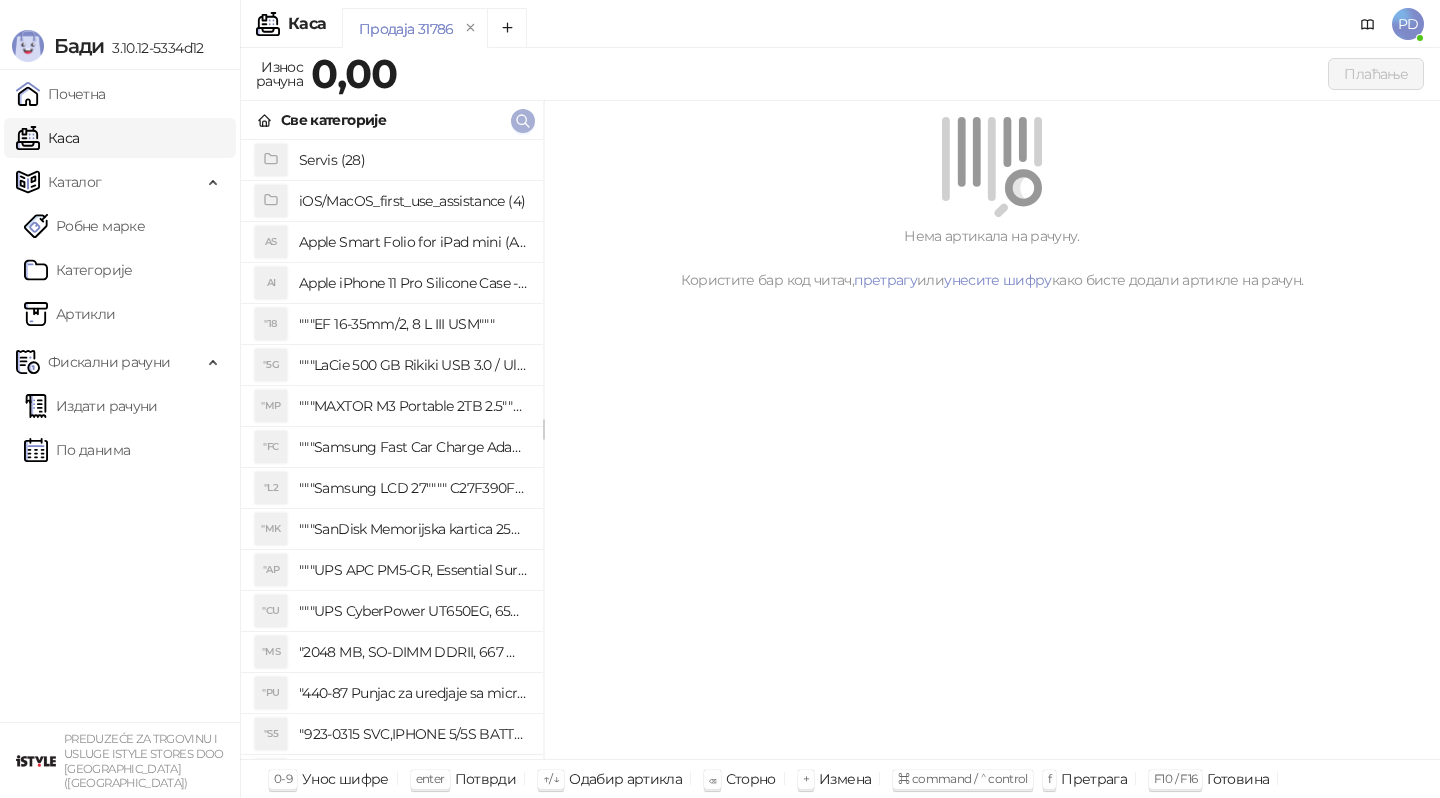 click 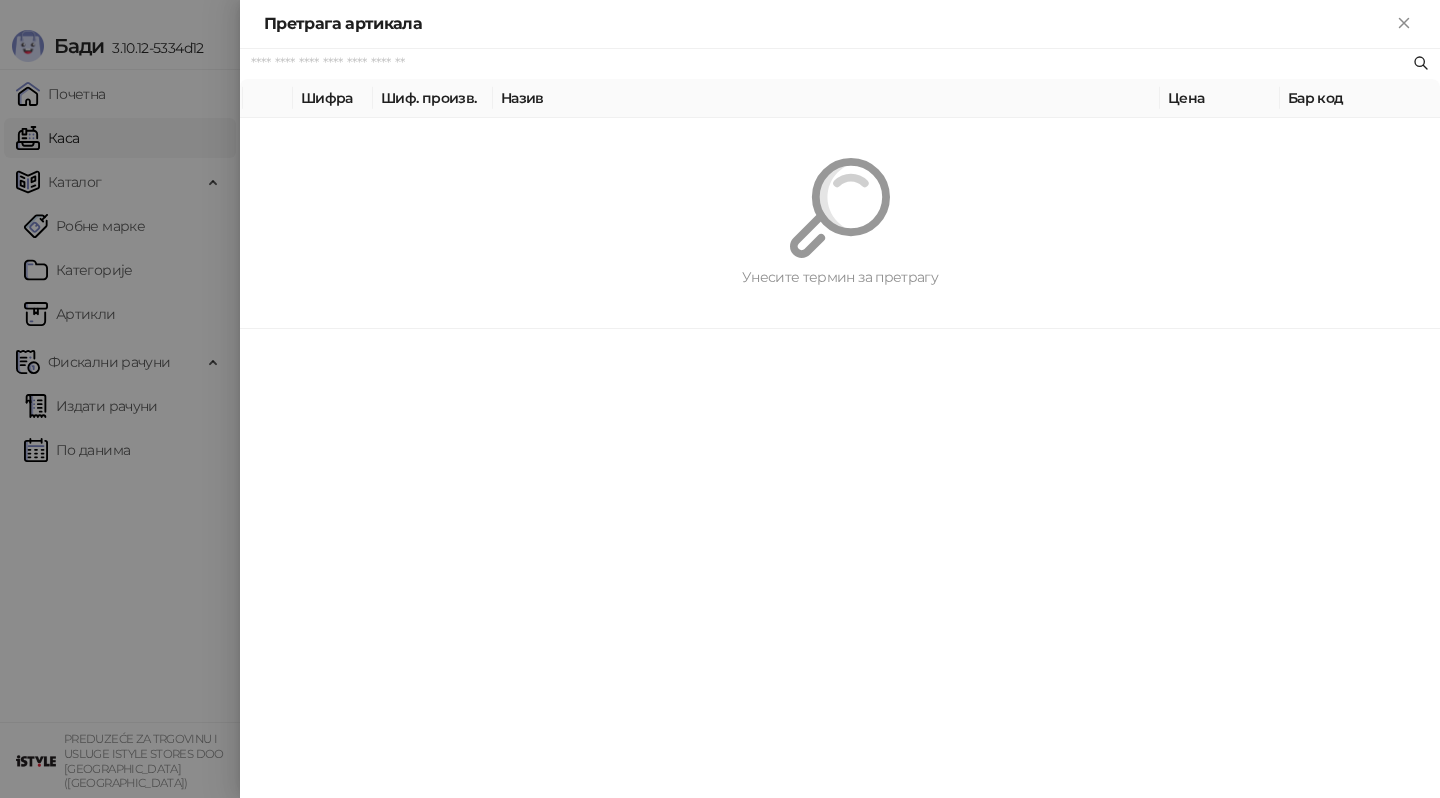 paste on "*********" 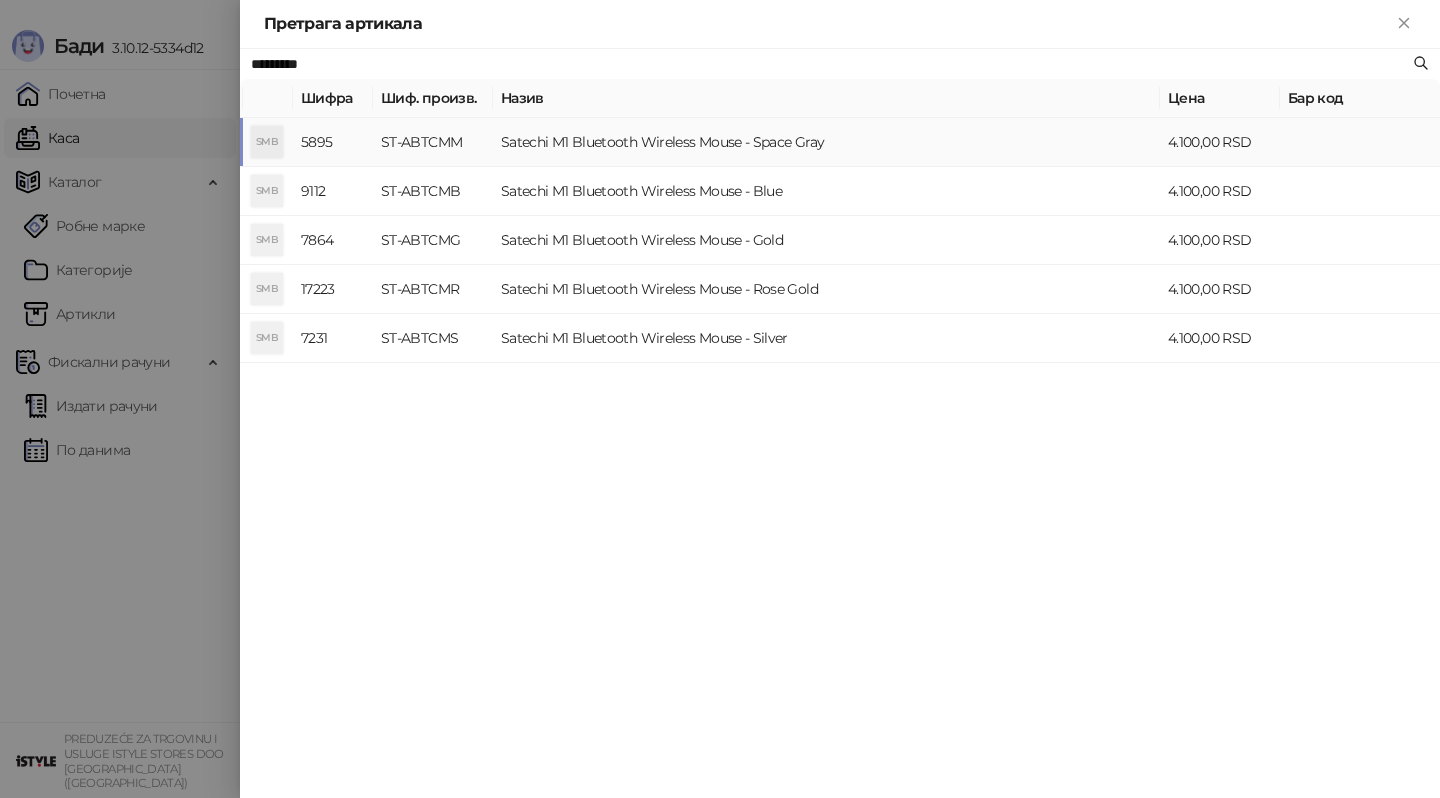 click on "ST-ABTCMM" at bounding box center [433, 142] 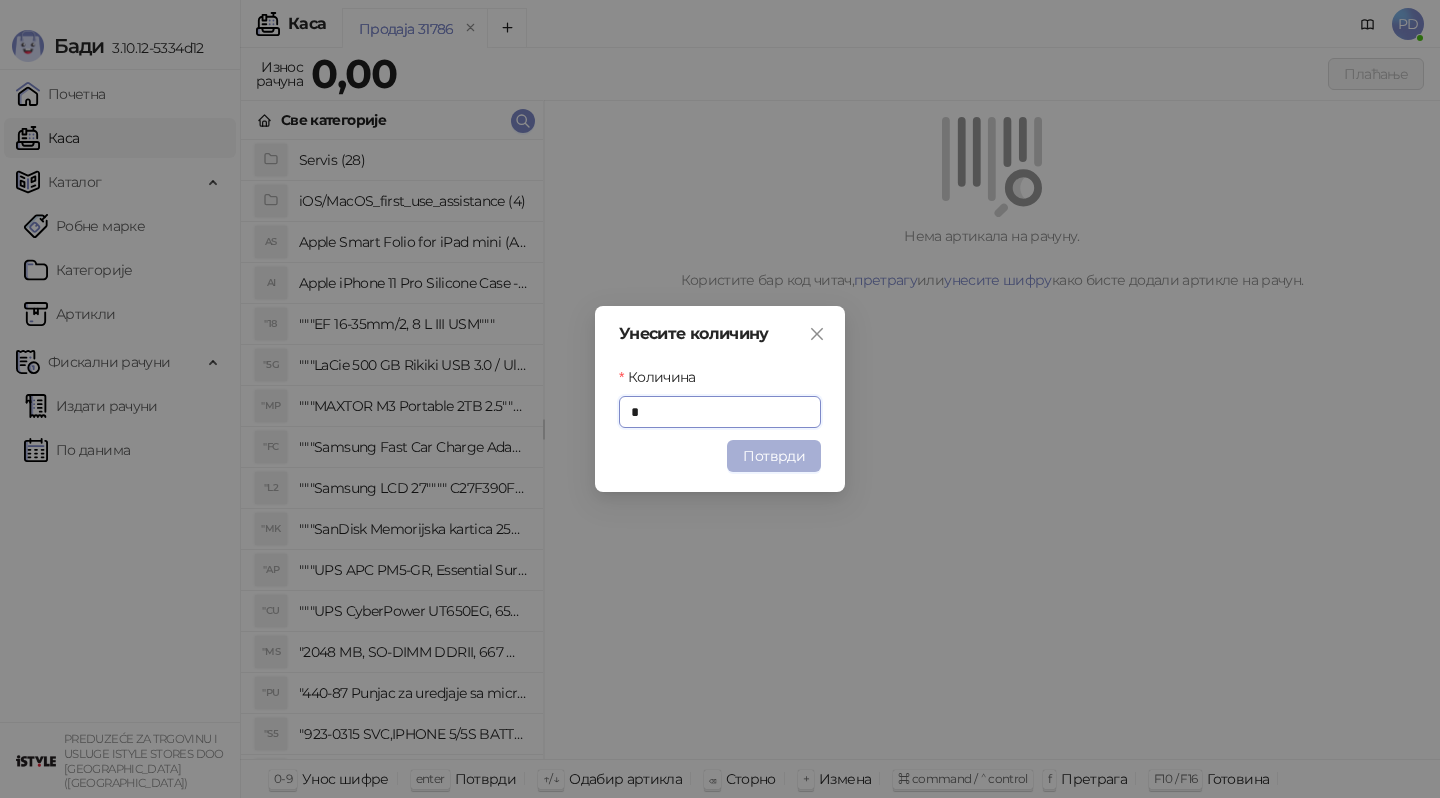 click on "Потврди" at bounding box center (774, 456) 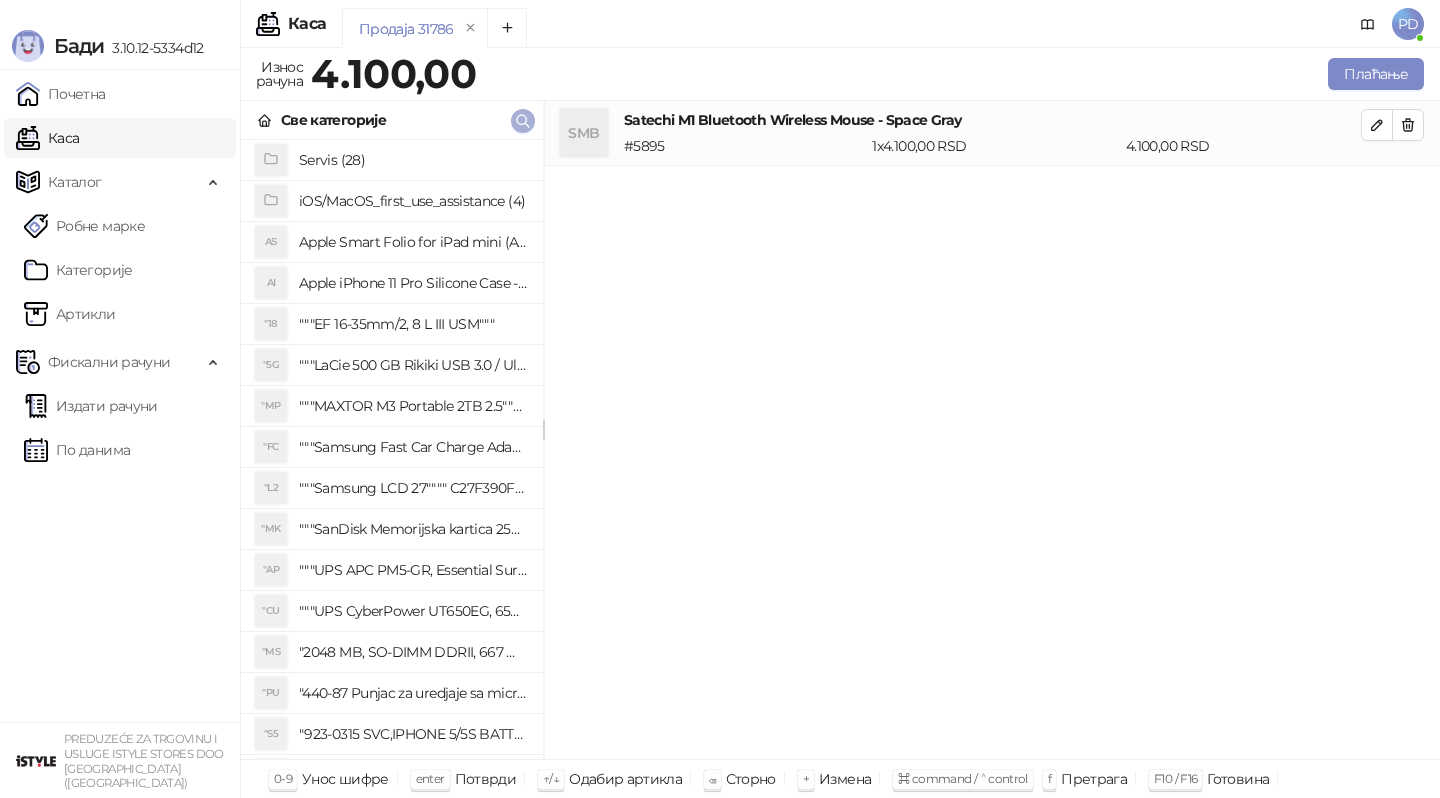 click 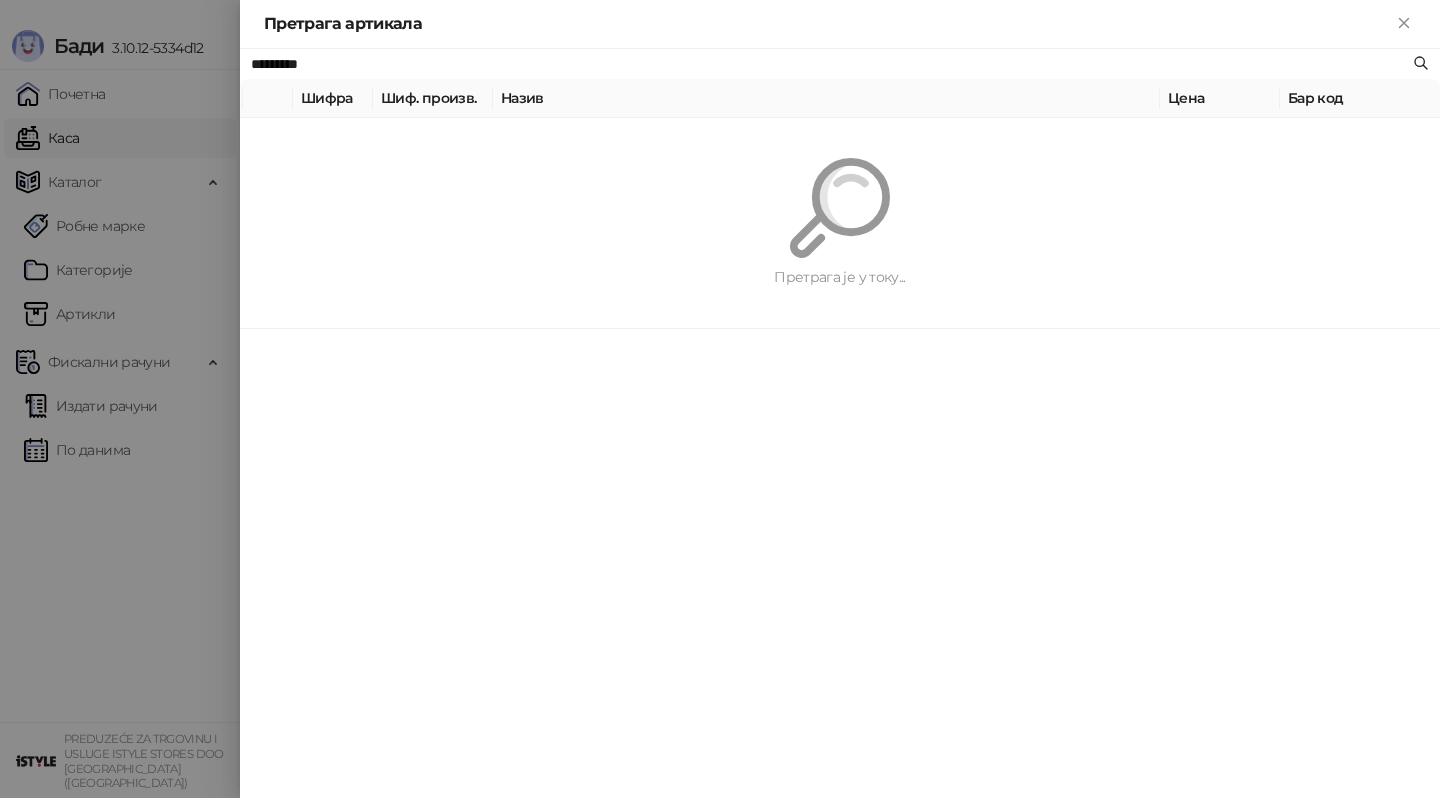 paste 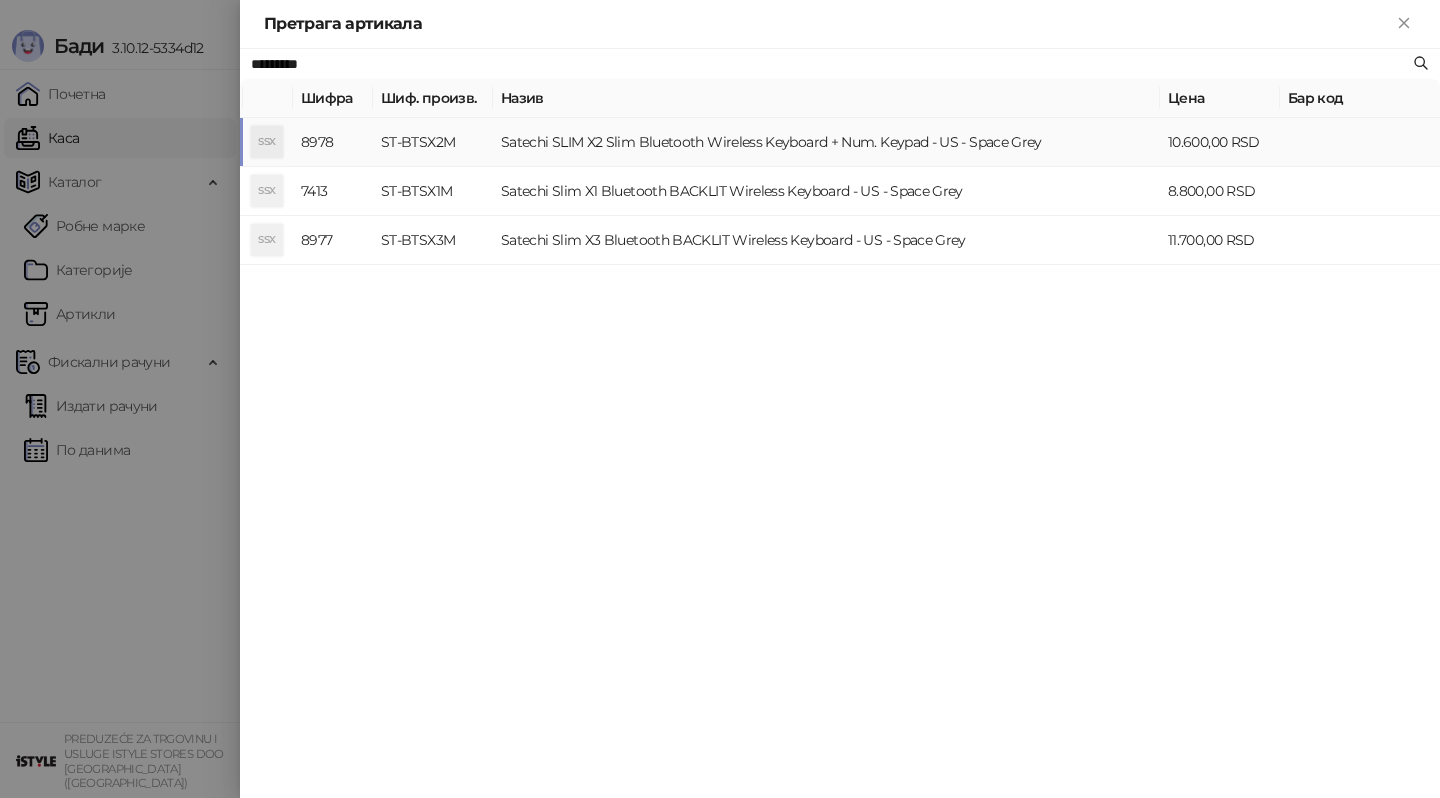click on "ST-BTSX2M" at bounding box center (433, 142) 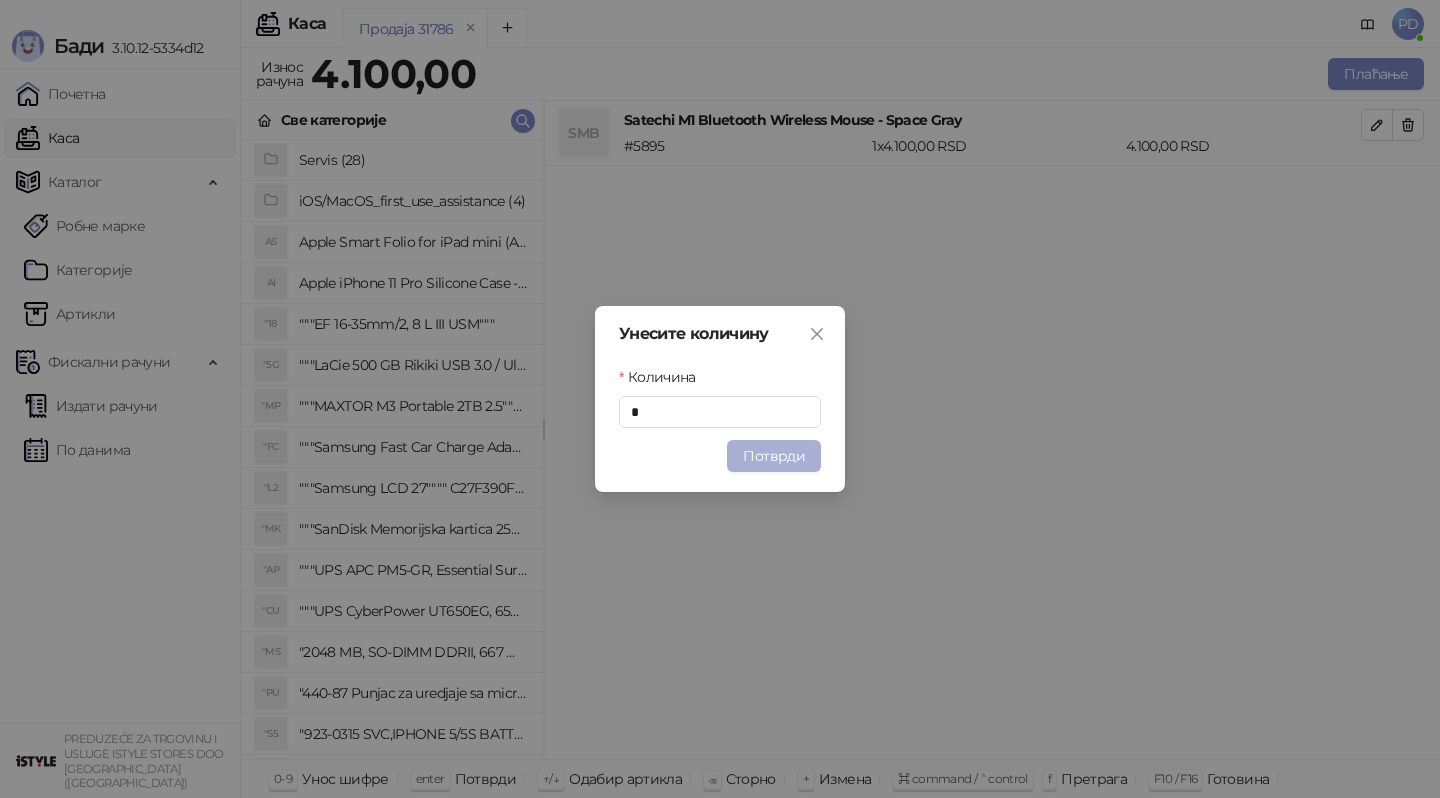 click on "Потврди" at bounding box center [774, 456] 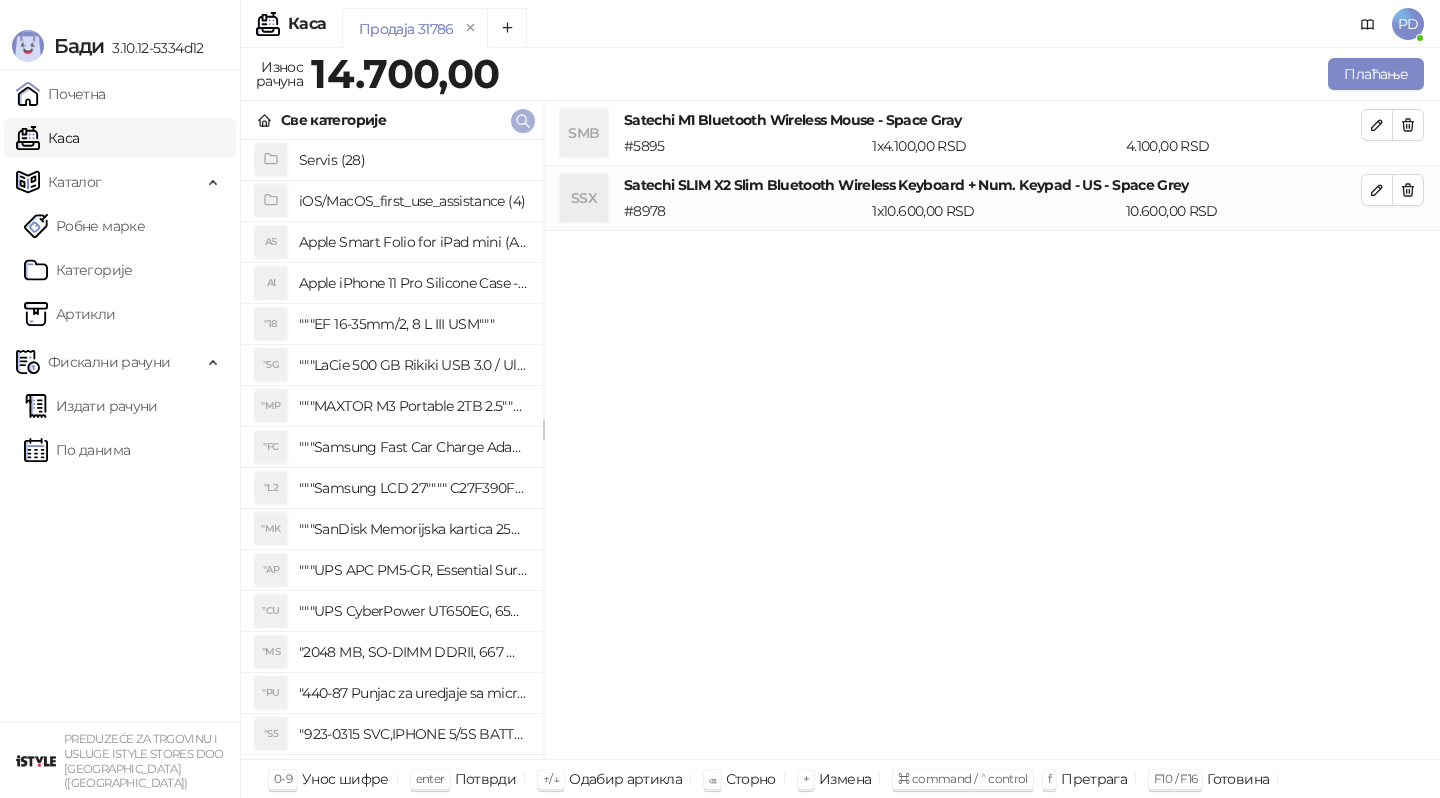 click 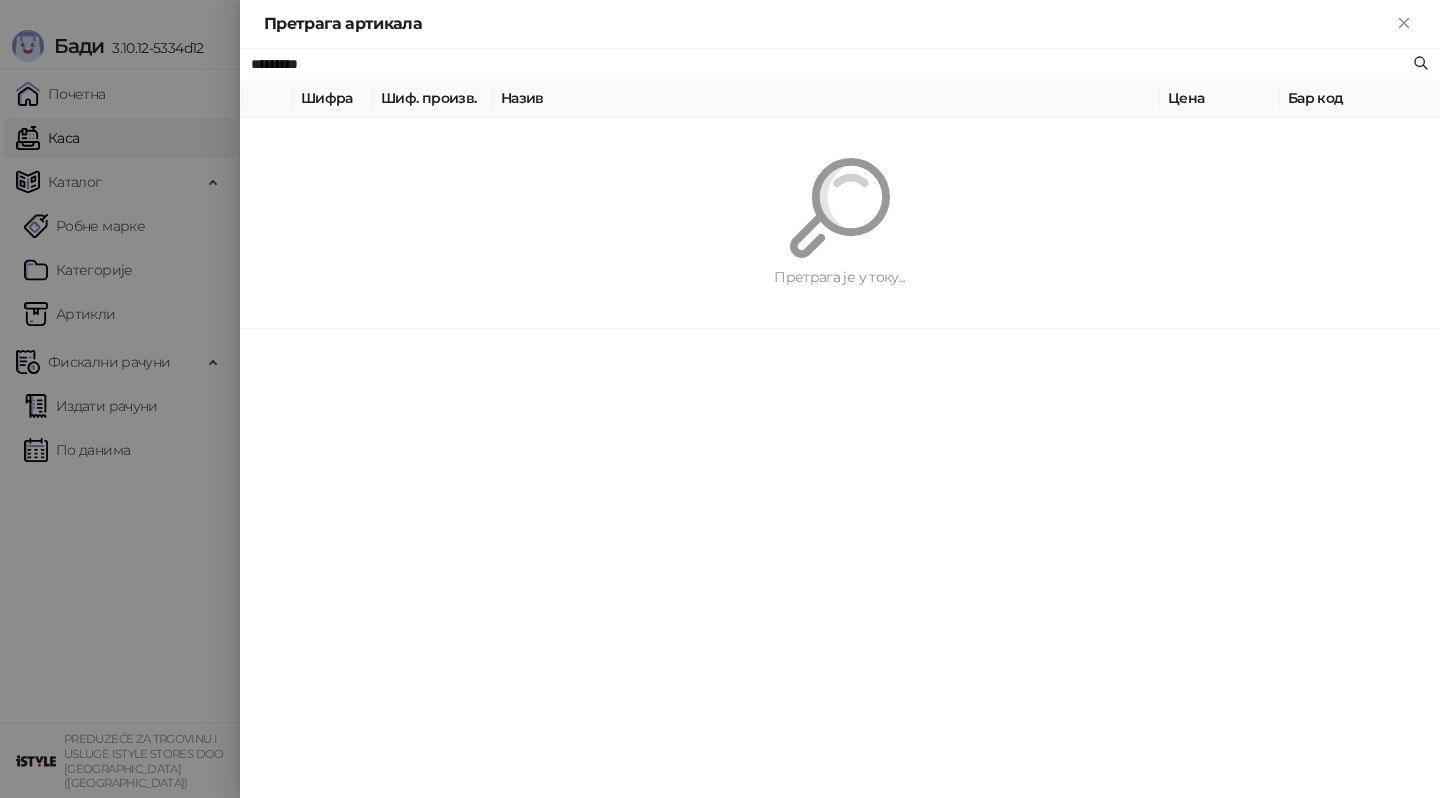 paste on "**********" 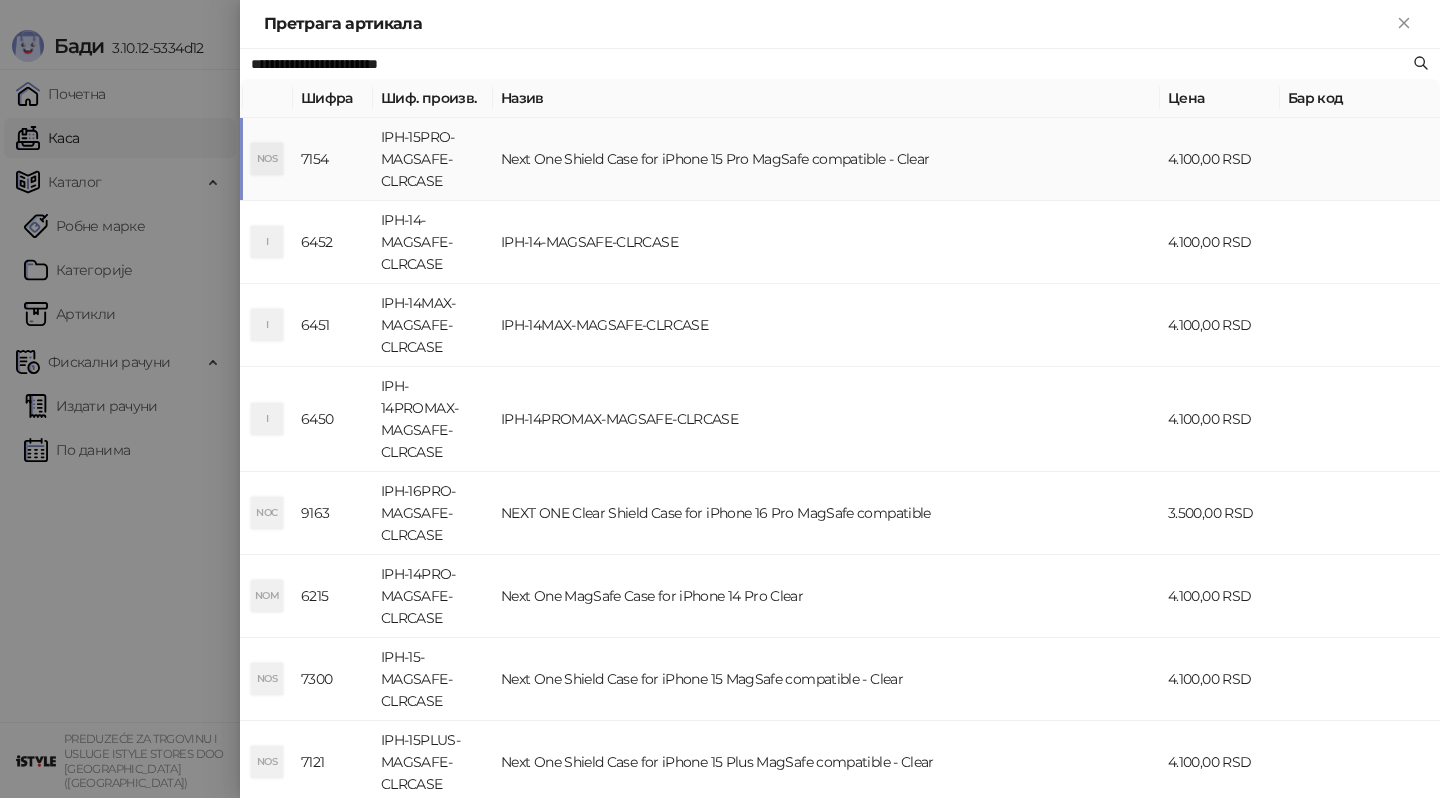 type on "**********" 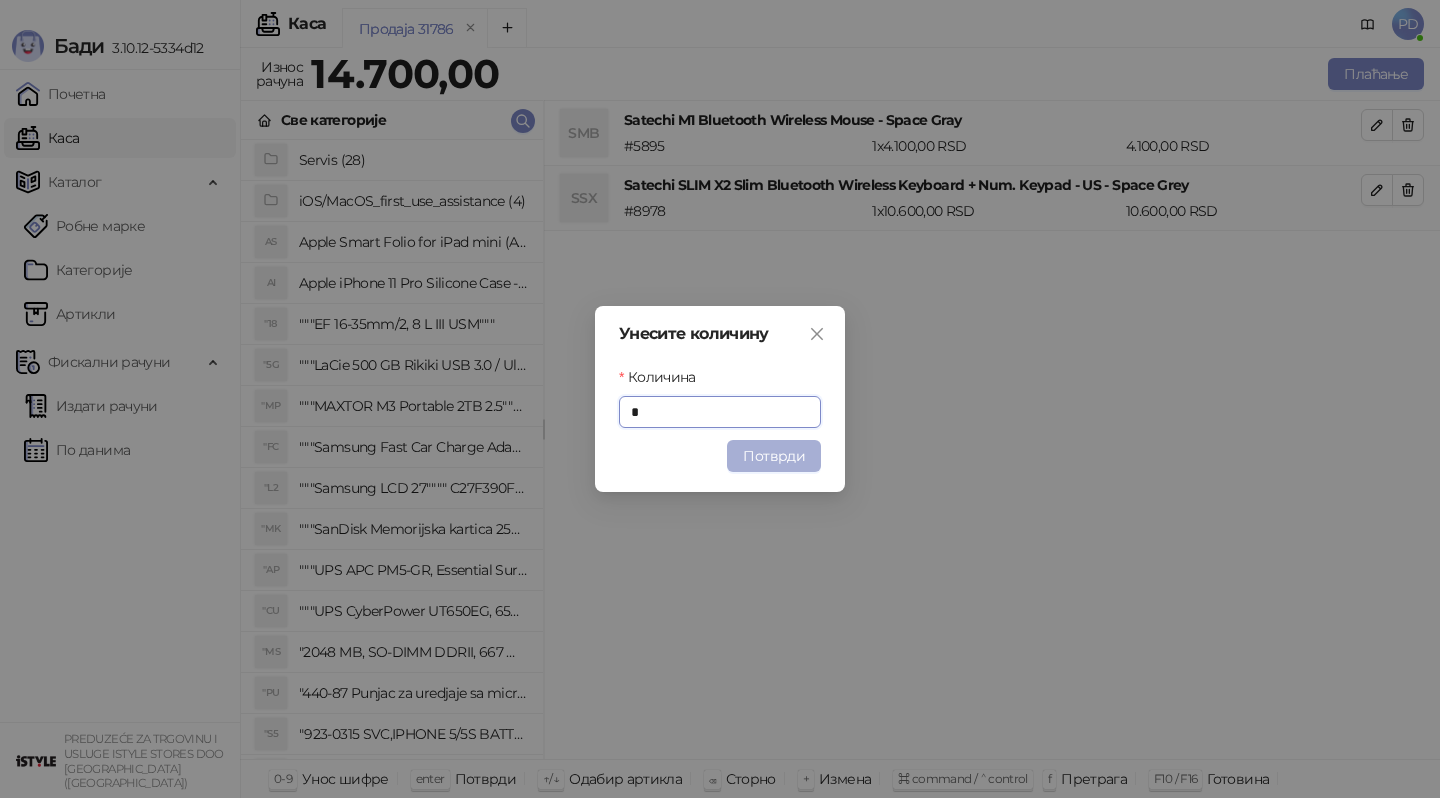 click on "Потврди" at bounding box center [774, 456] 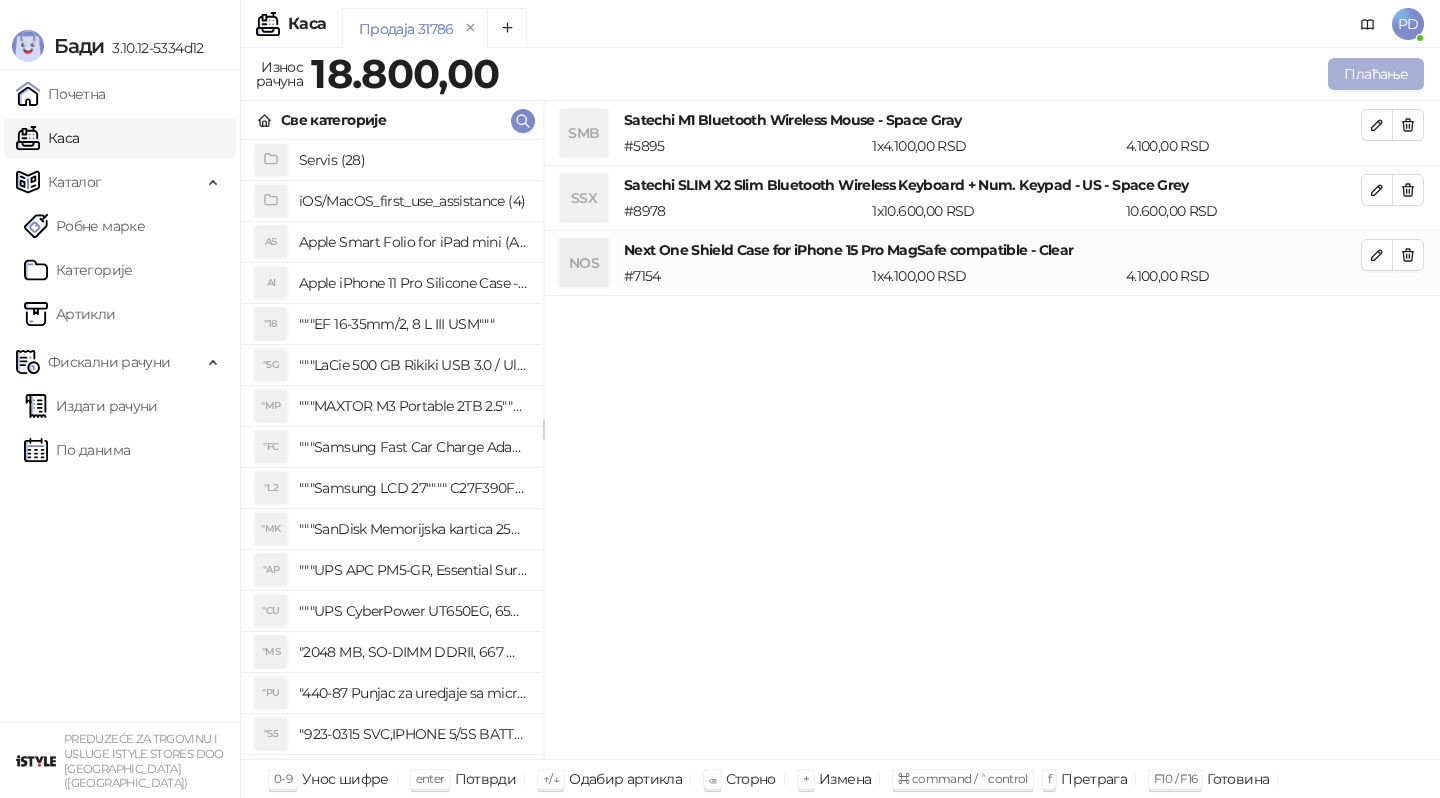 click on "Плаћање" at bounding box center (1376, 74) 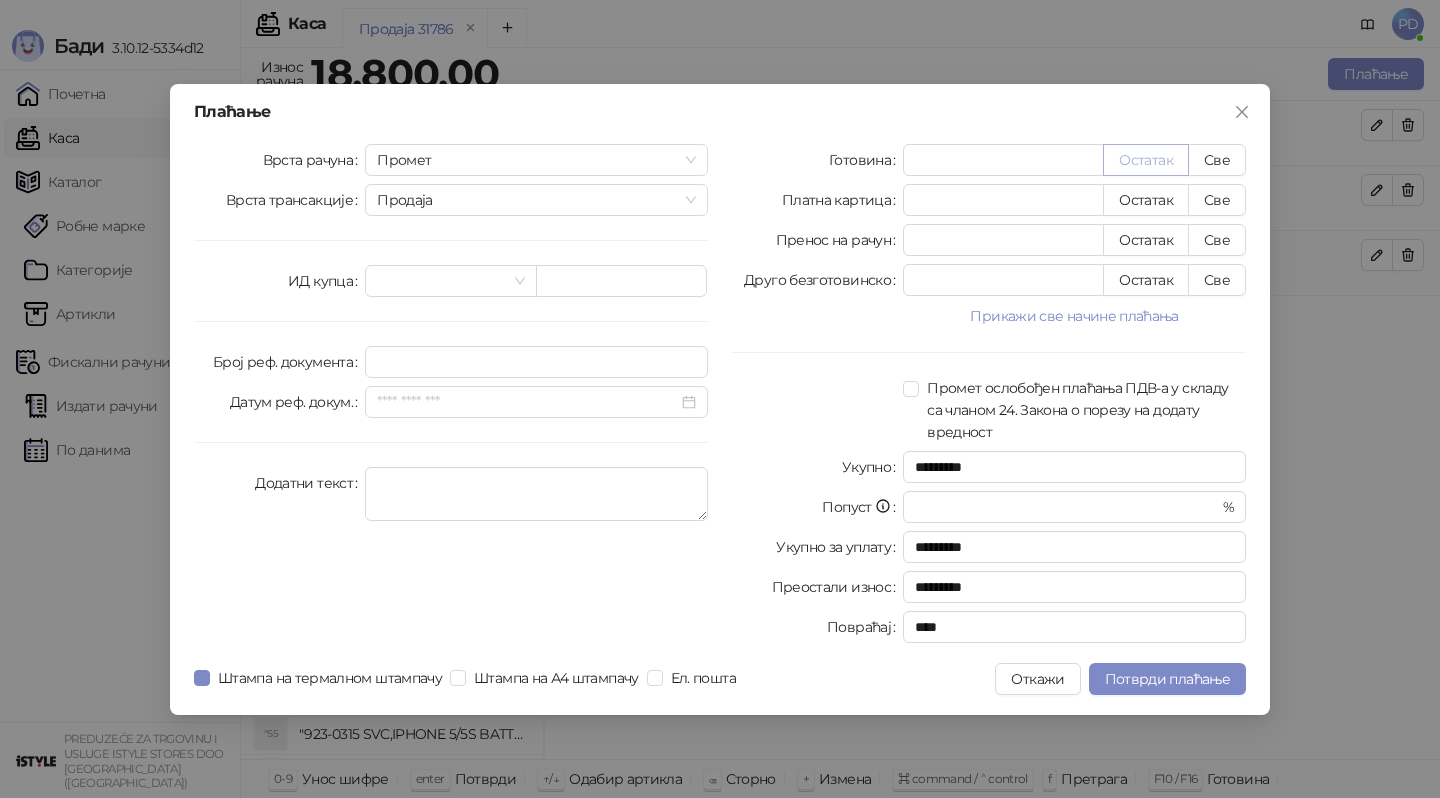 click on "Остатак" at bounding box center (1146, 160) 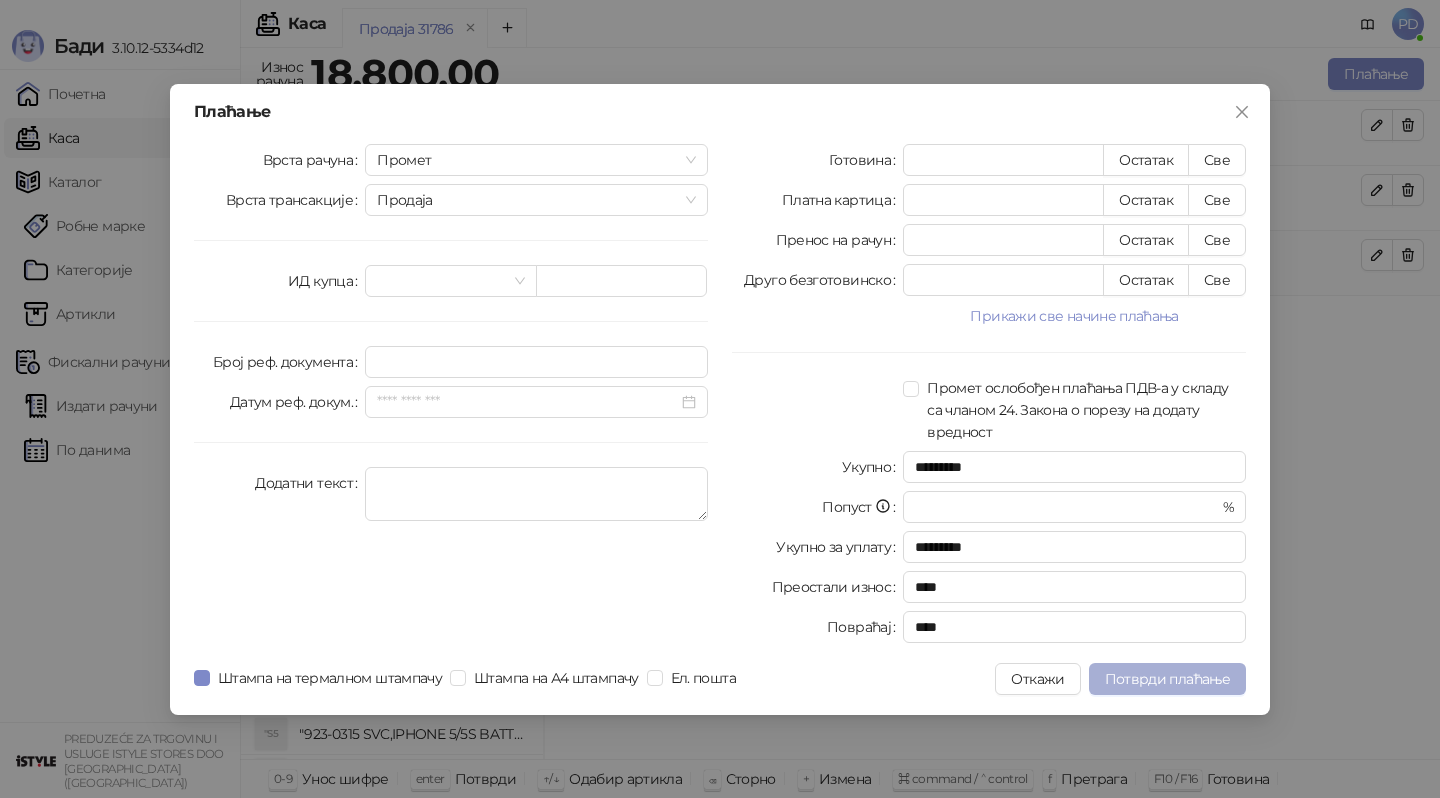 click on "Потврди плаћање" at bounding box center [1167, 679] 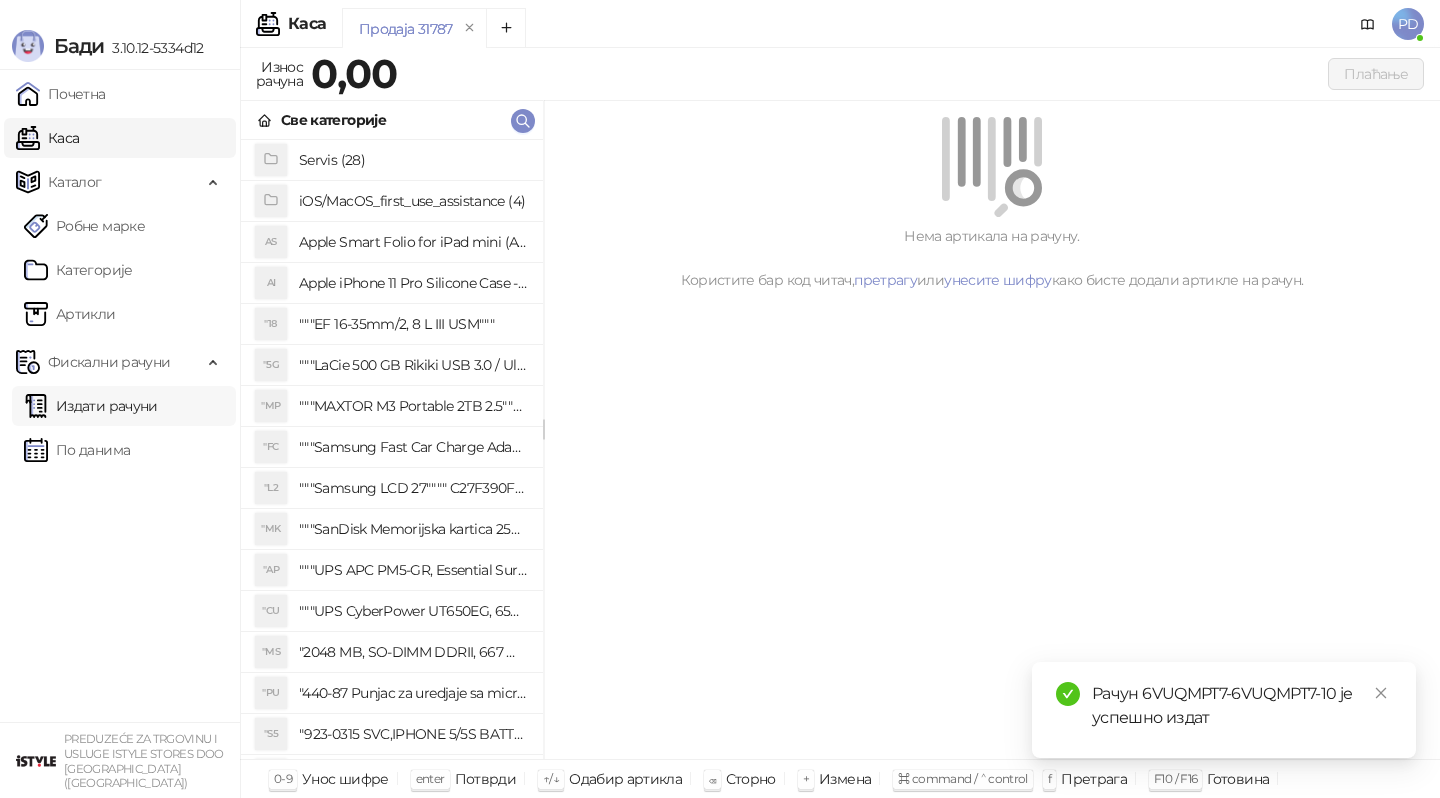 click on "Издати рачуни" at bounding box center (91, 406) 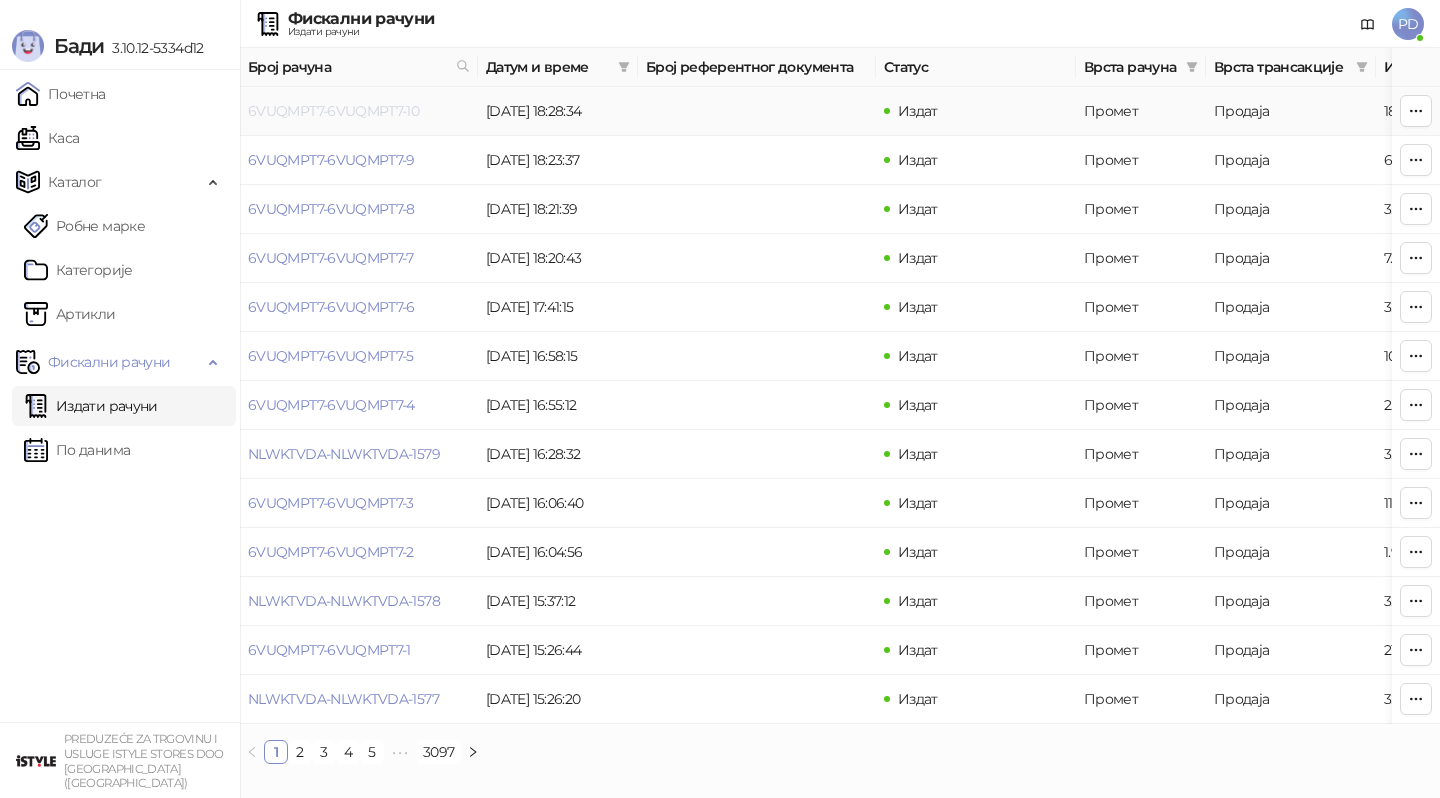 click on "6VUQMPT7-6VUQMPT7-10" at bounding box center [333, 111] 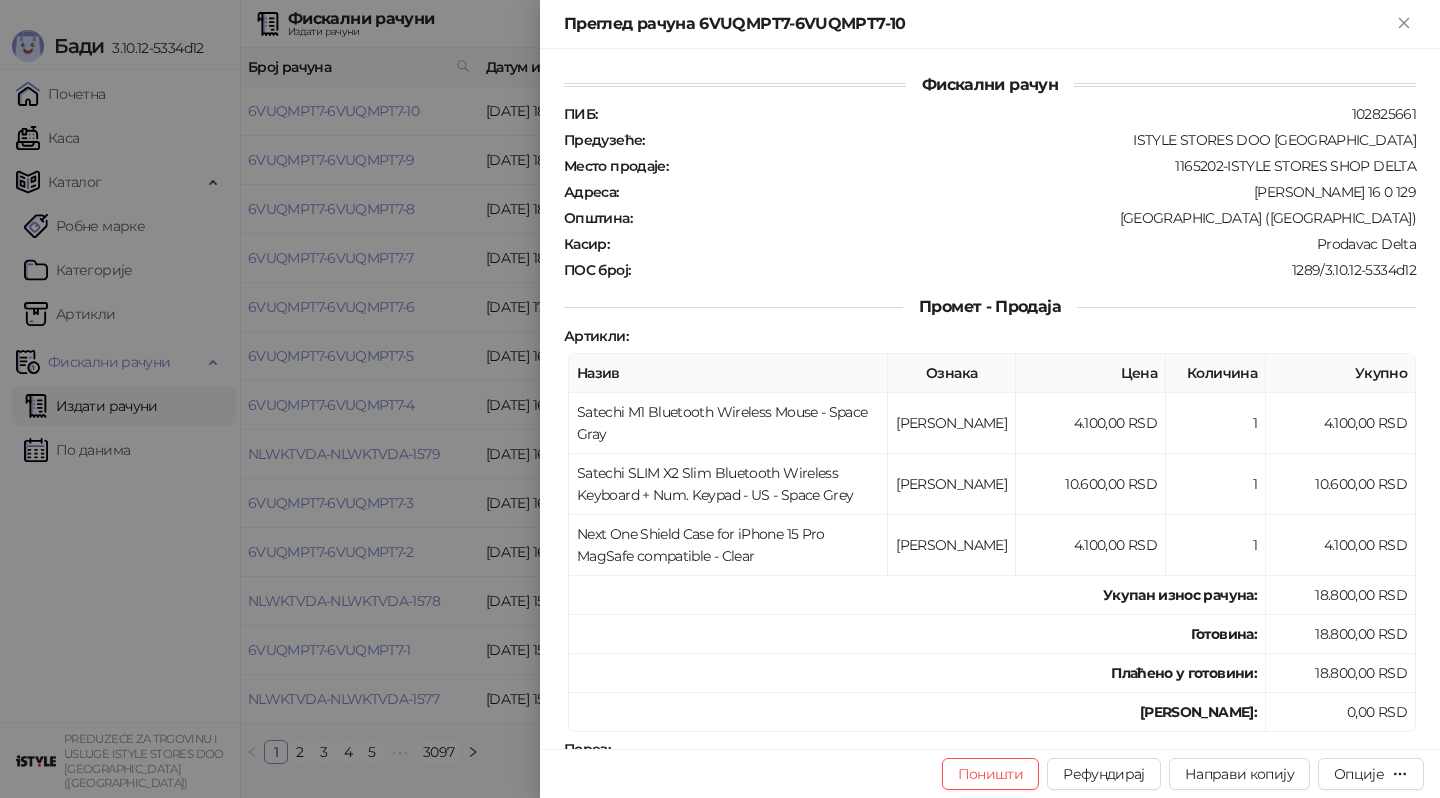 click at bounding box center [720, 399] 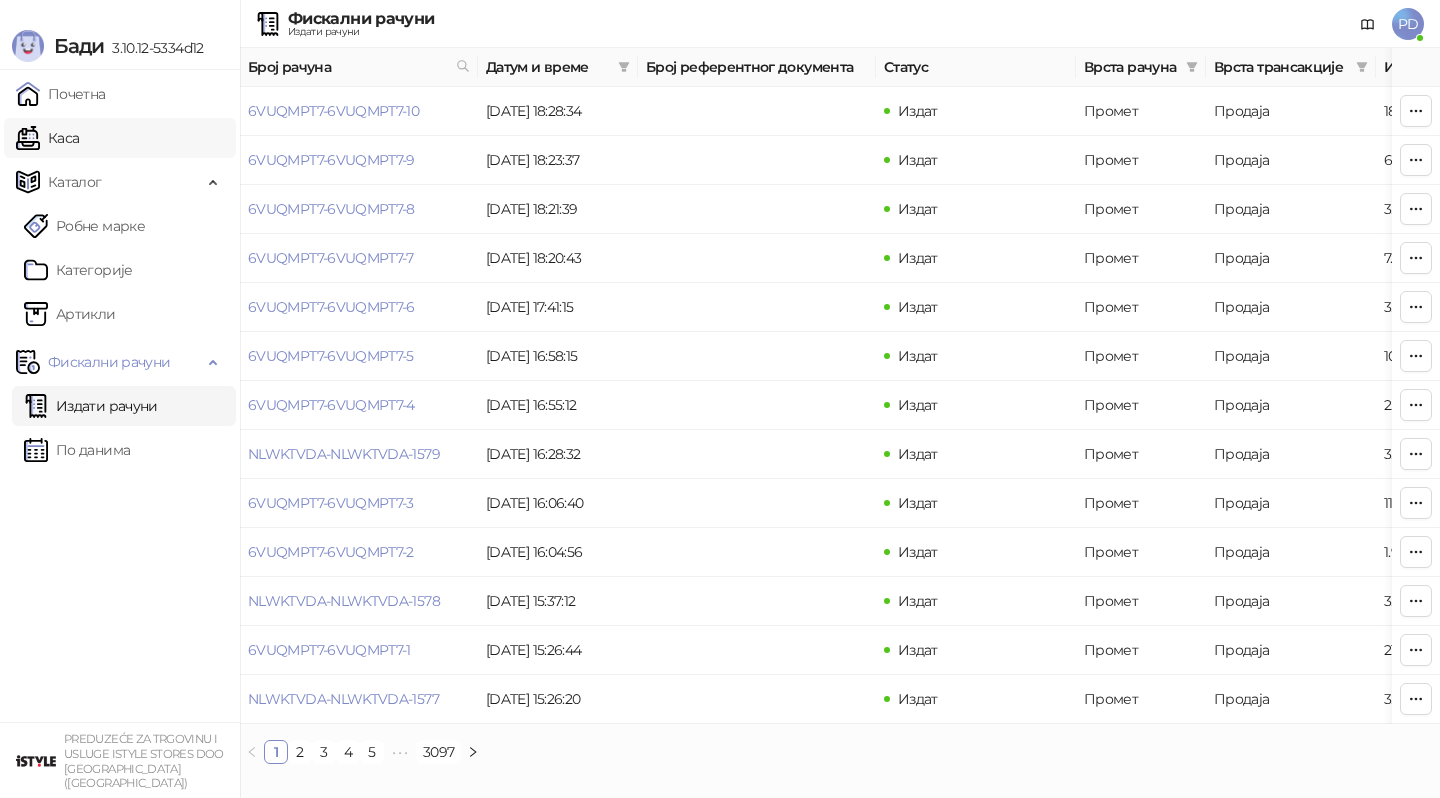 click on "Каса" at bounding box center [47, 138] 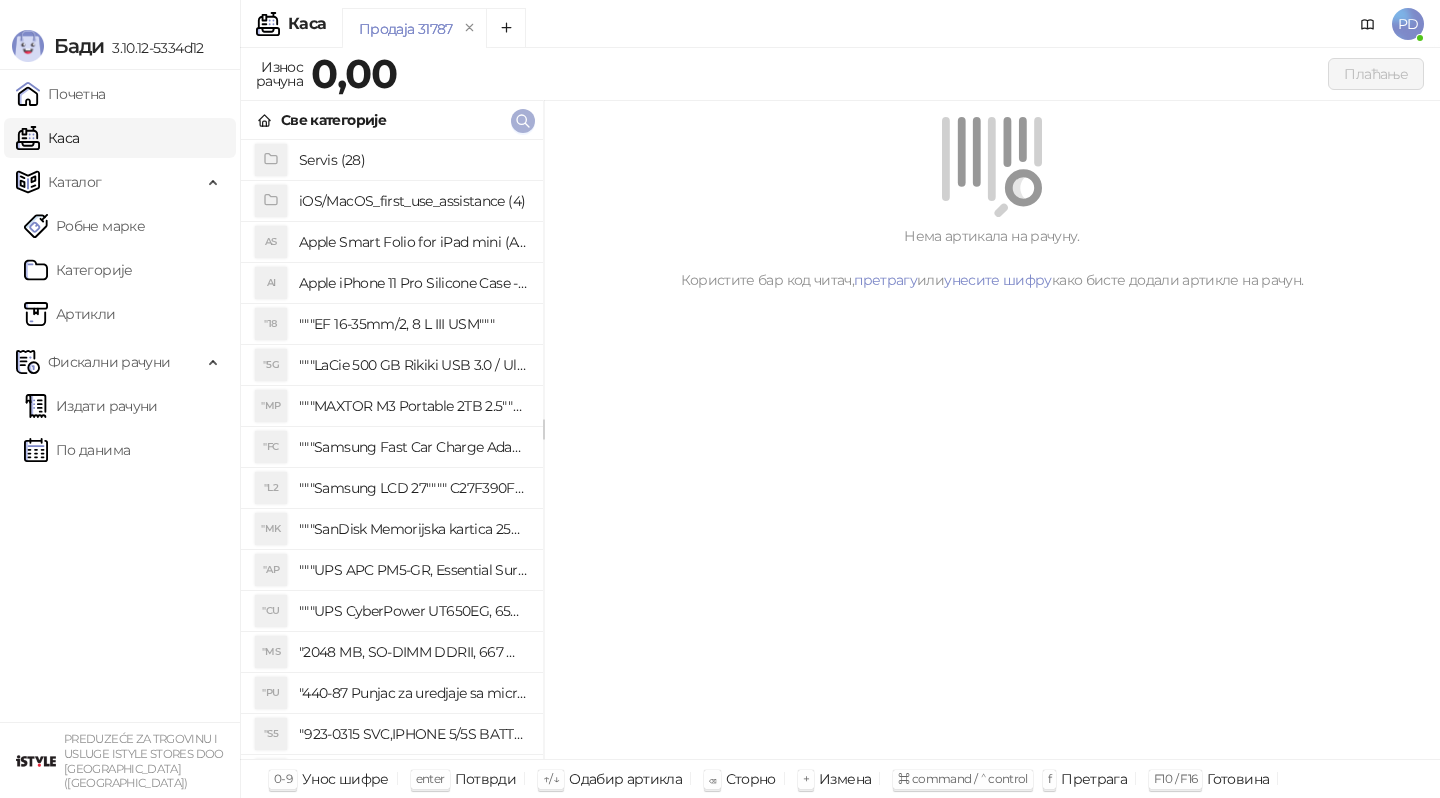 click 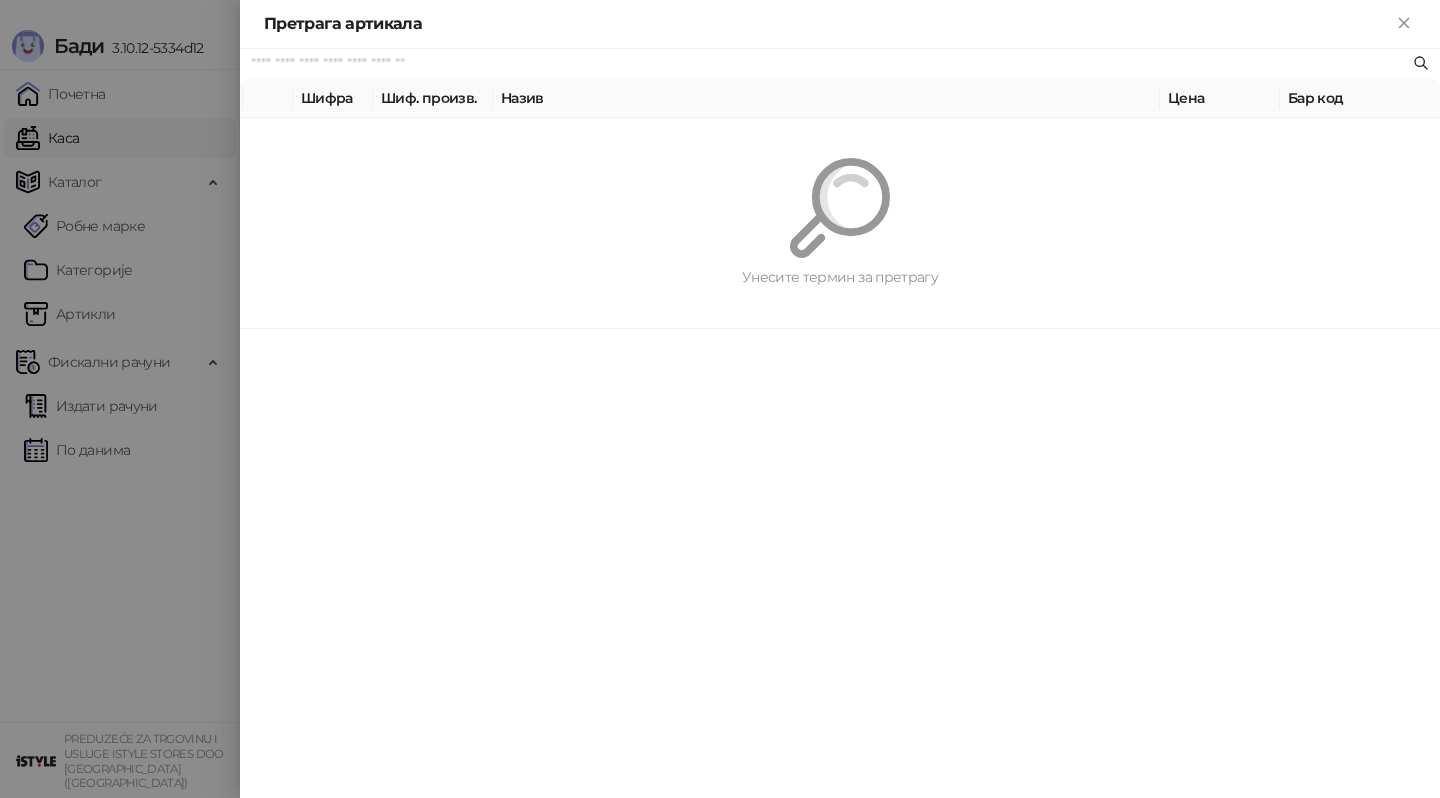 paste on "*********" 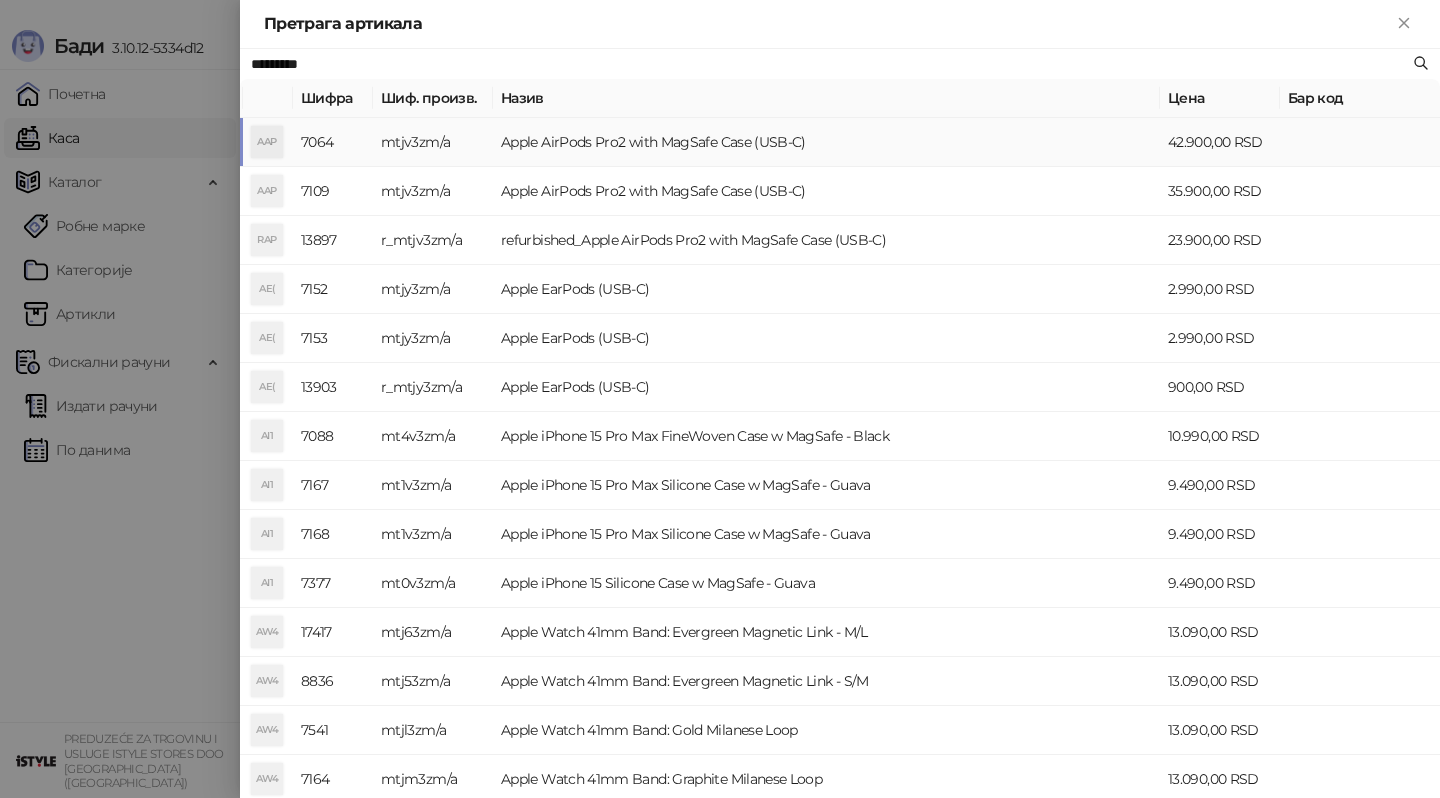type on "*********" 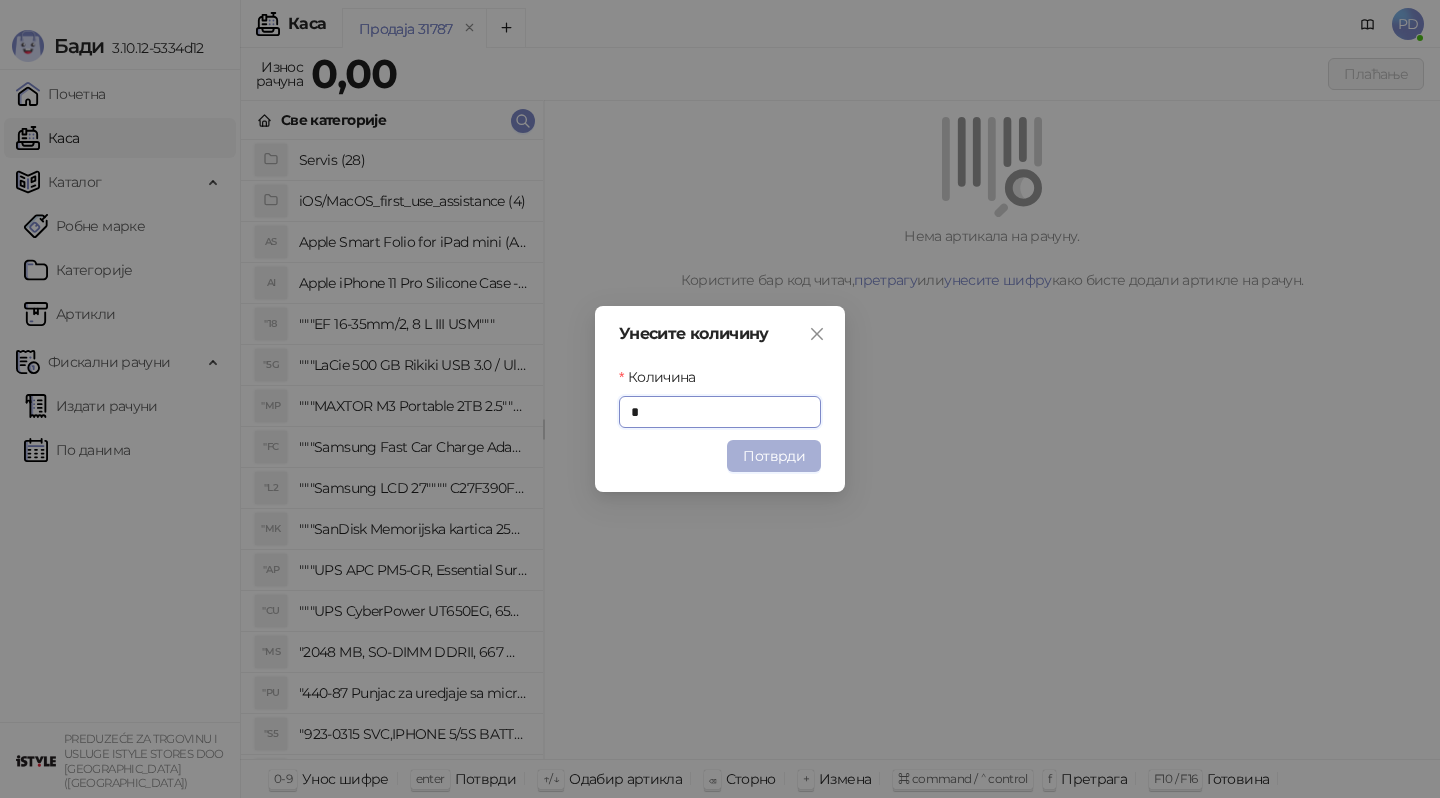 click on "Потврди" at bounding box center (774, 456) 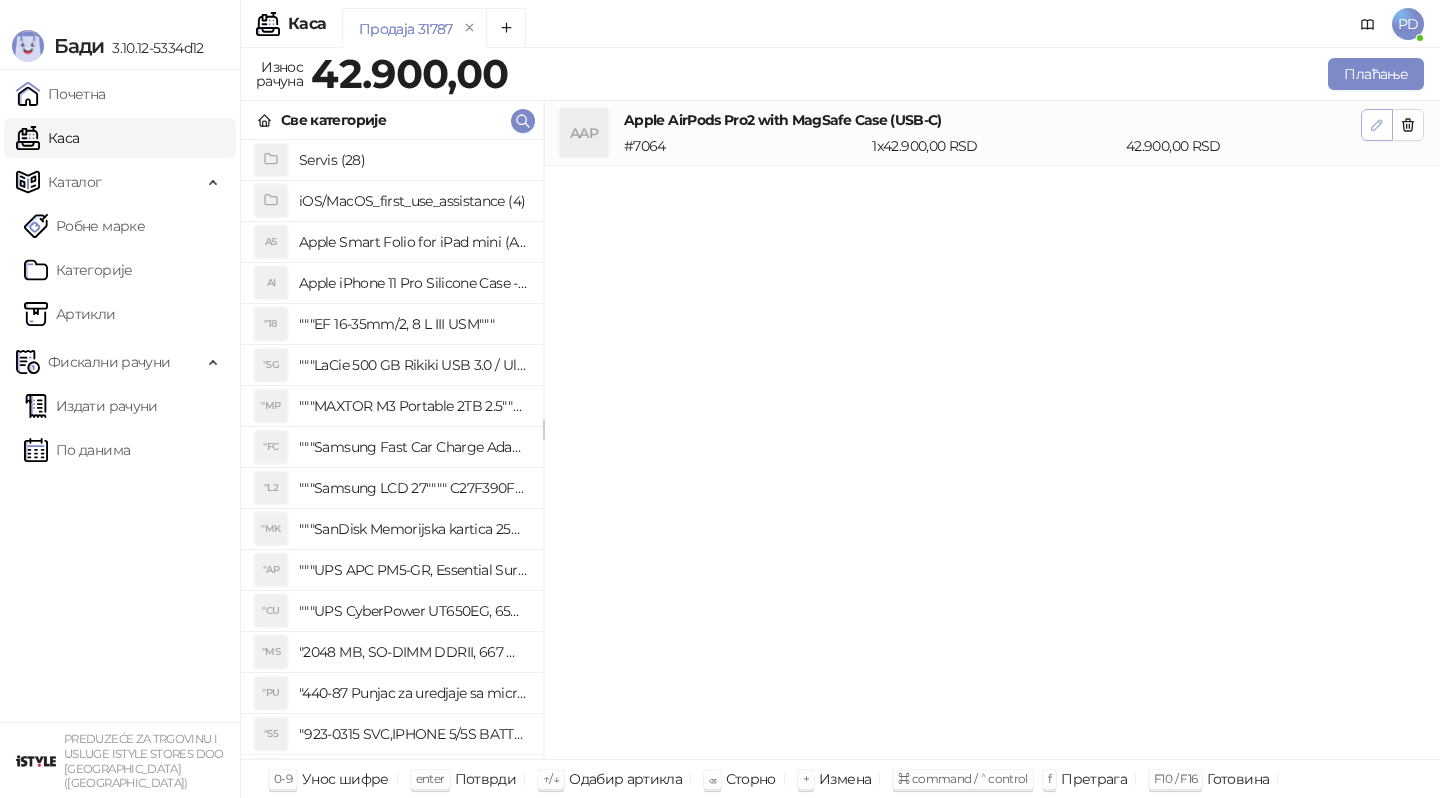 click 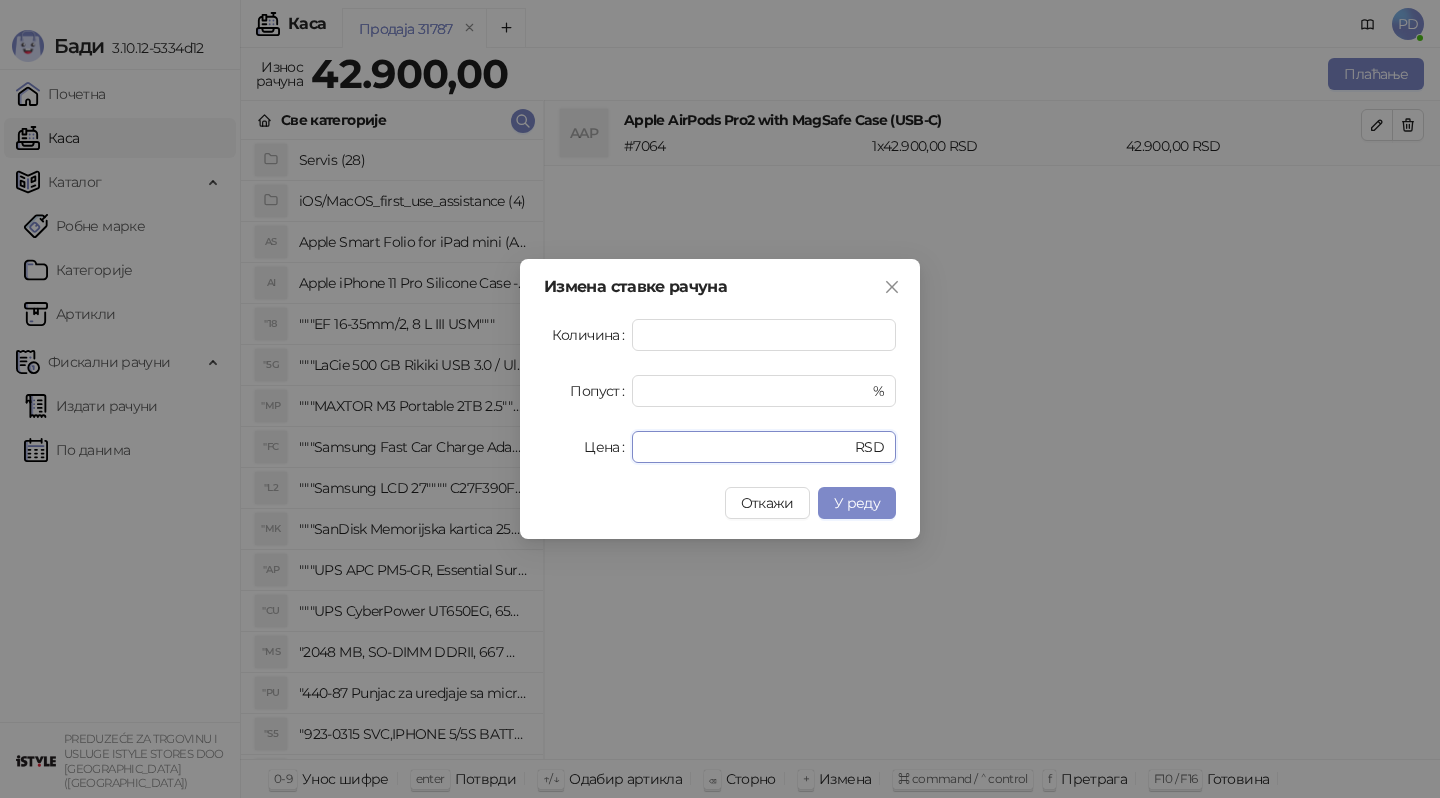drag, startPoint x: 725, startPoint y: 445, endPoint x: 396, endPoint y: 451, distance: 329.05472 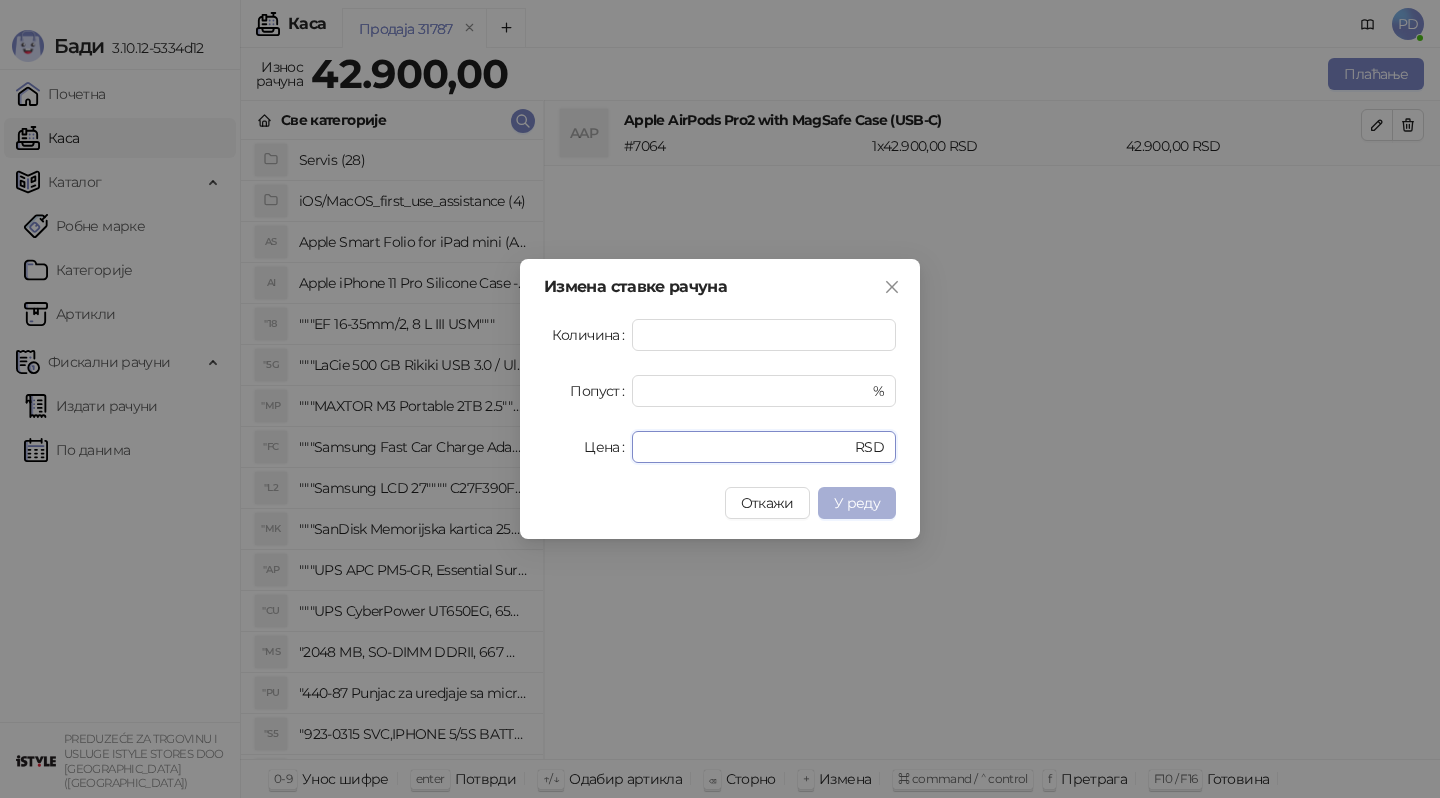 type on "*****" 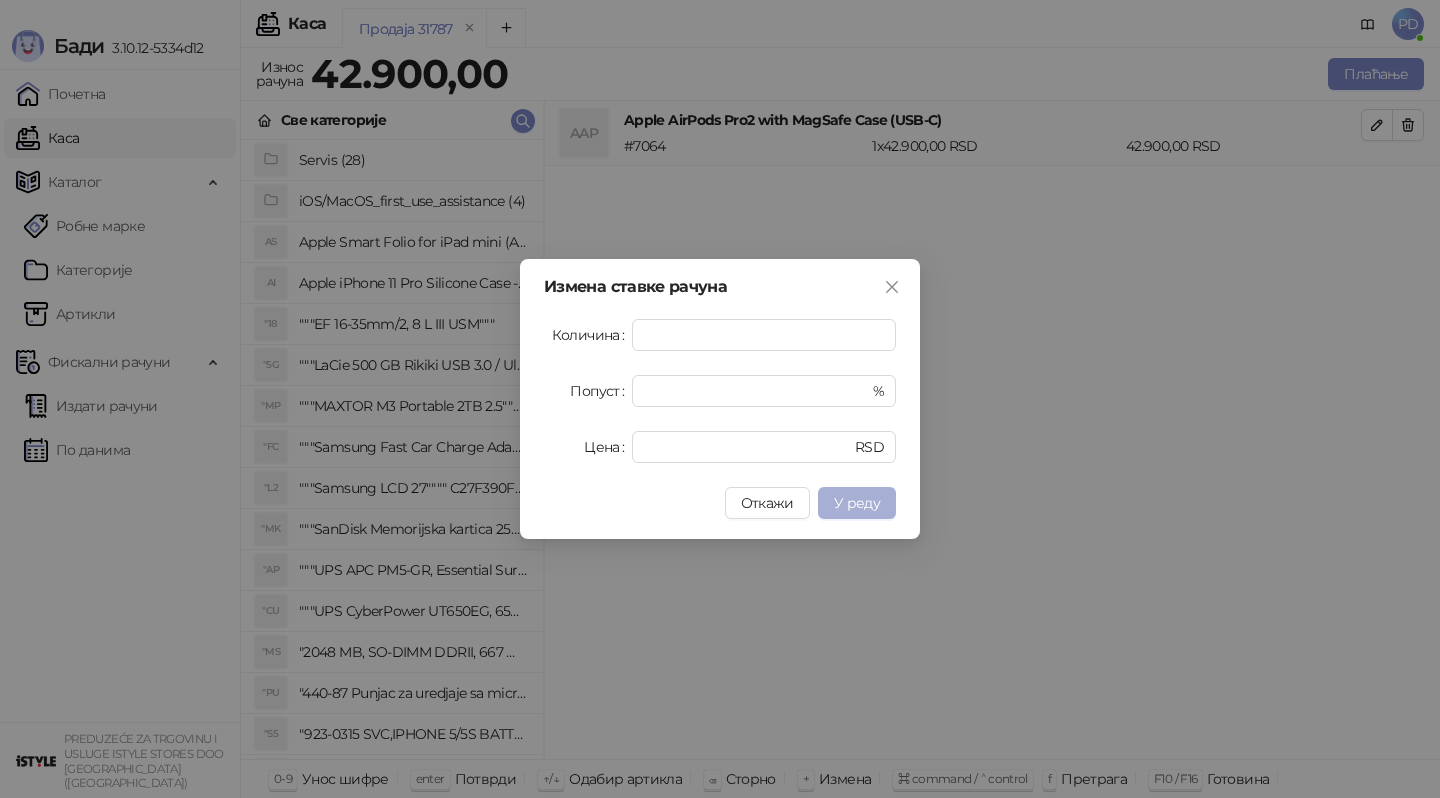 click on "У реду" at bounding box center [857, 503] 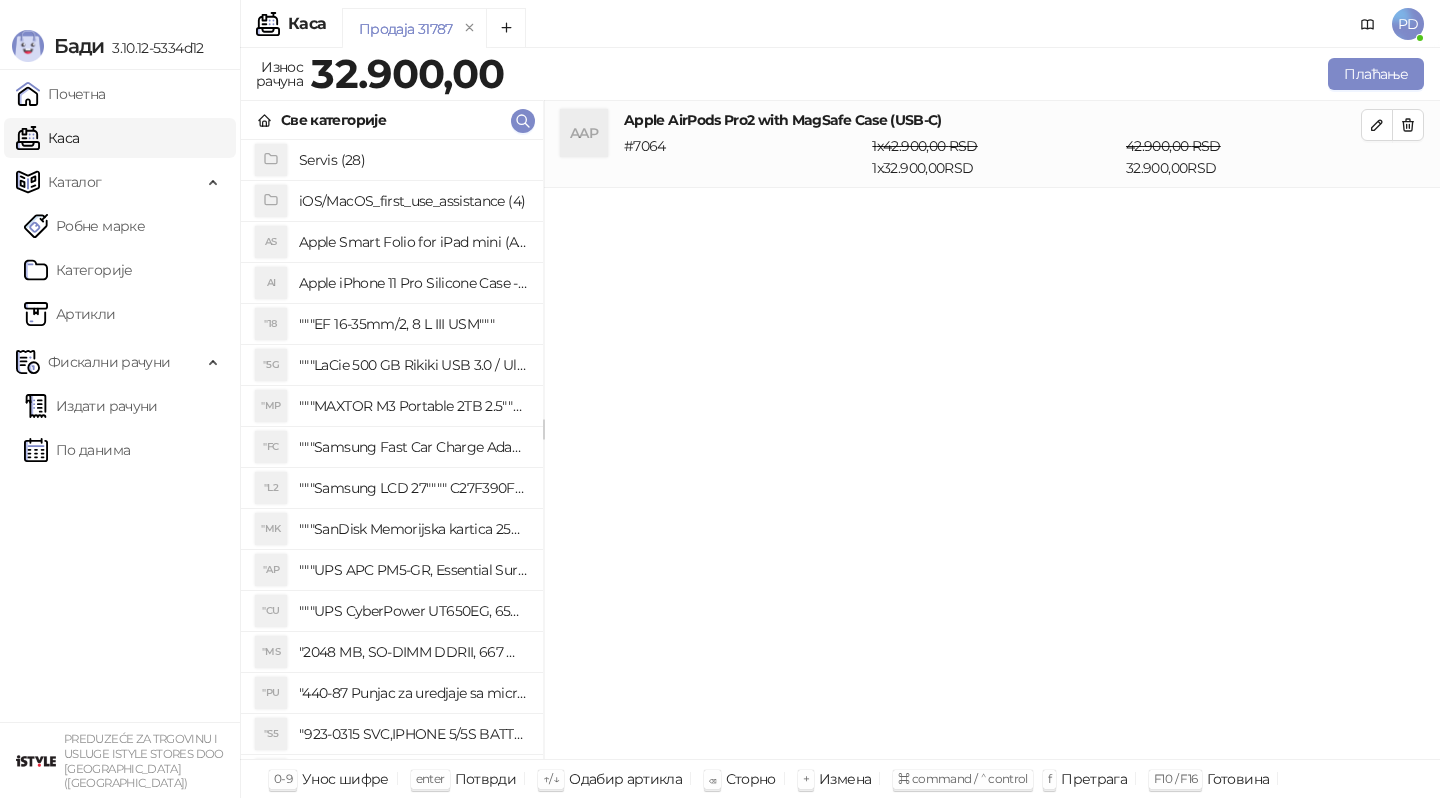 type 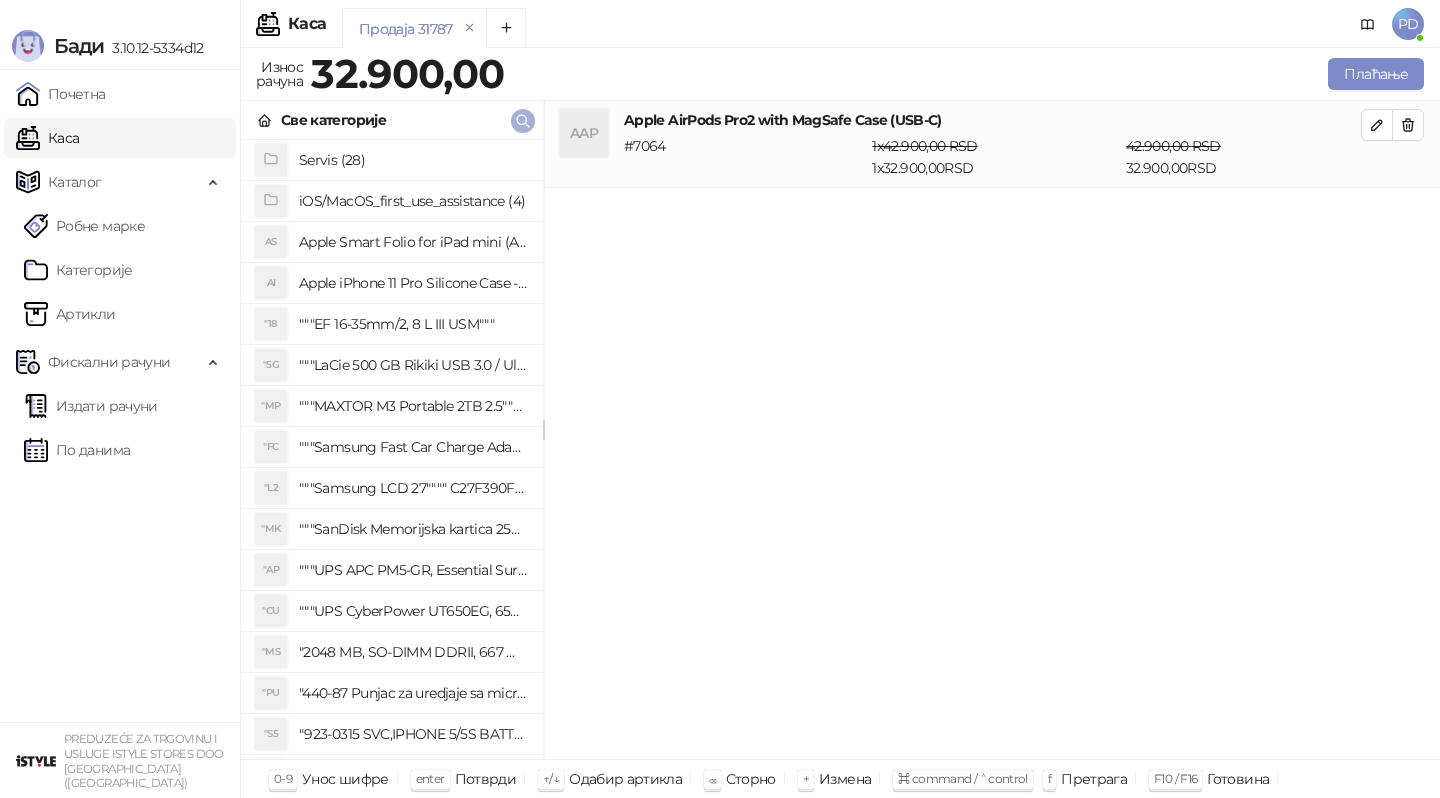 click 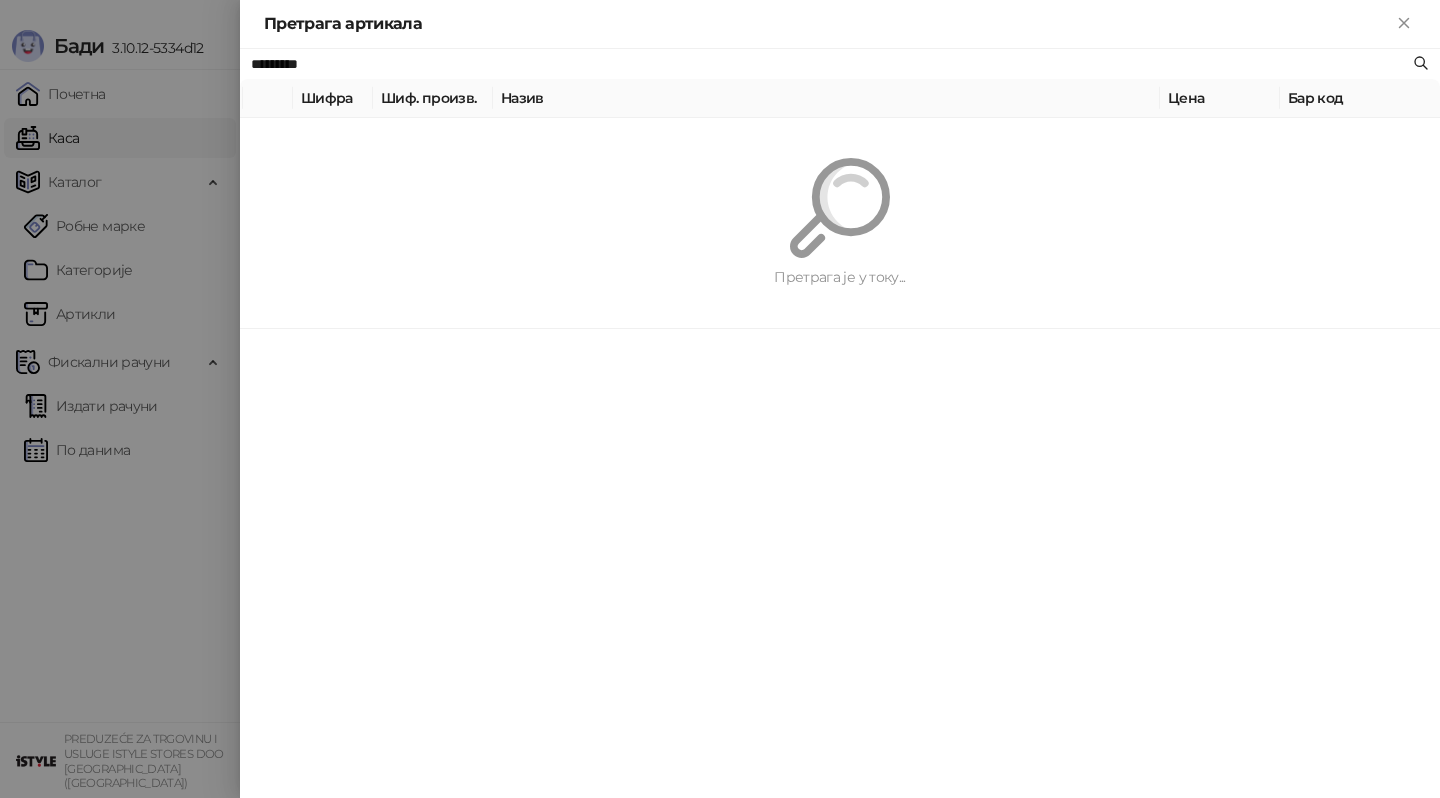 paste on "**********" 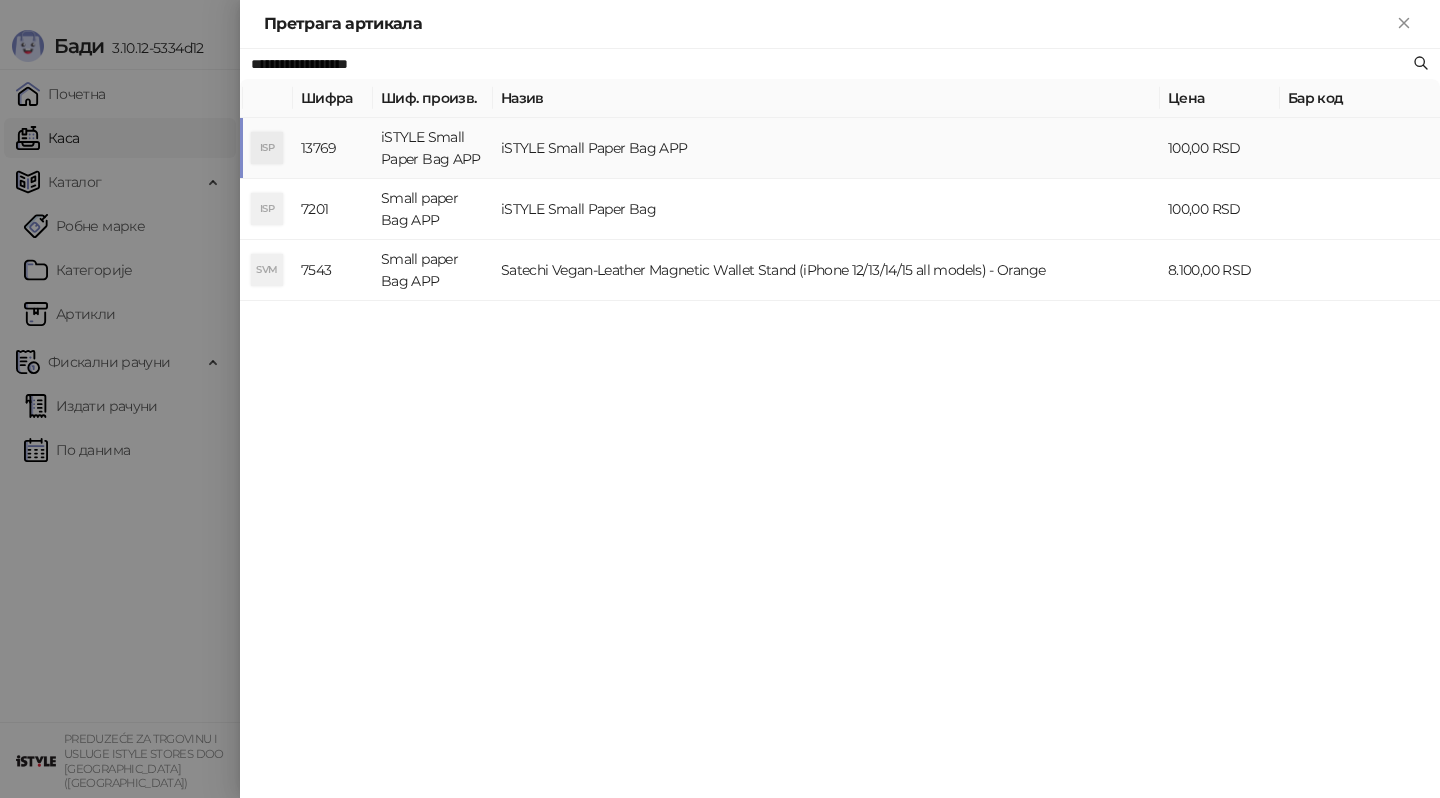 type on "**********" 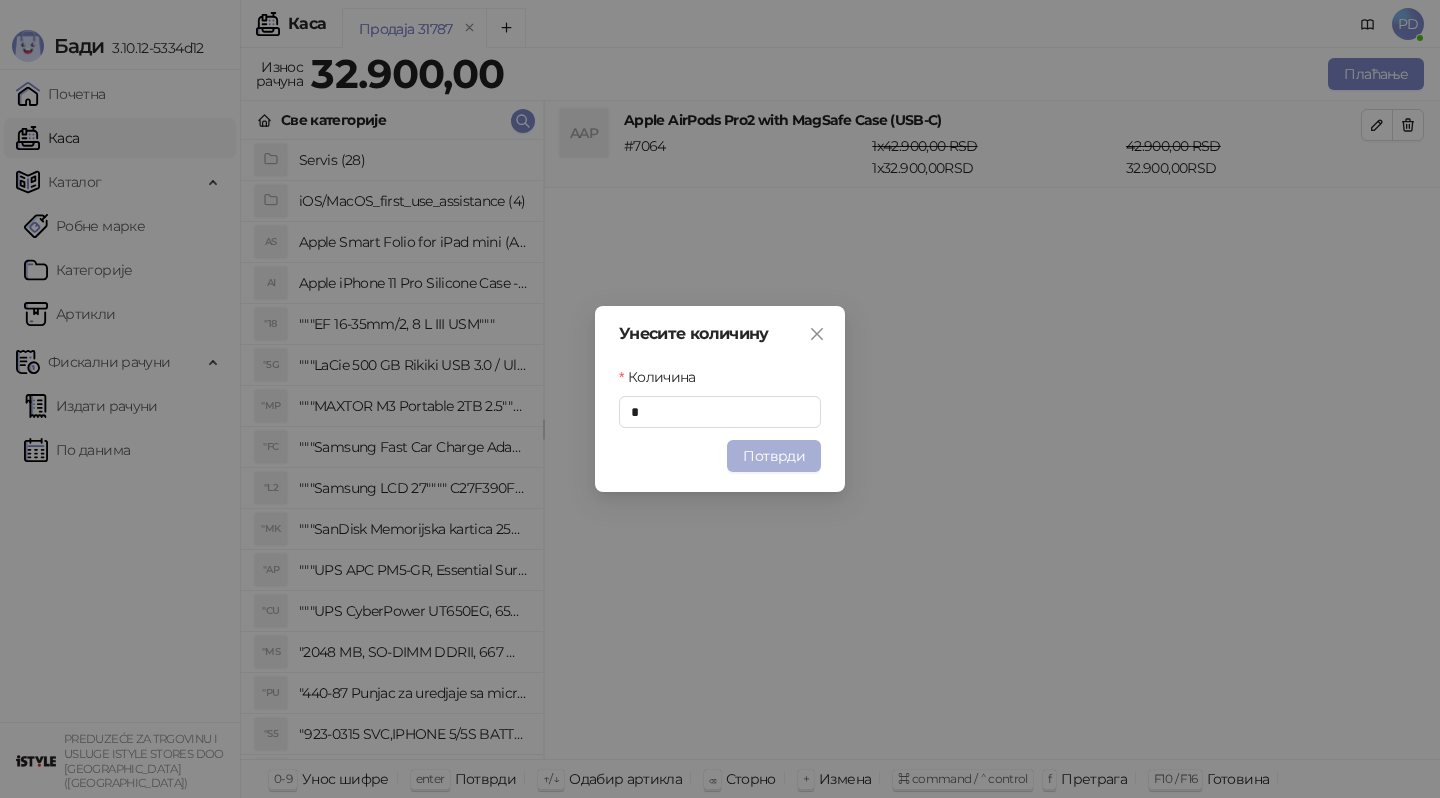 click on "Потврди" at bounding box center [774, 456] 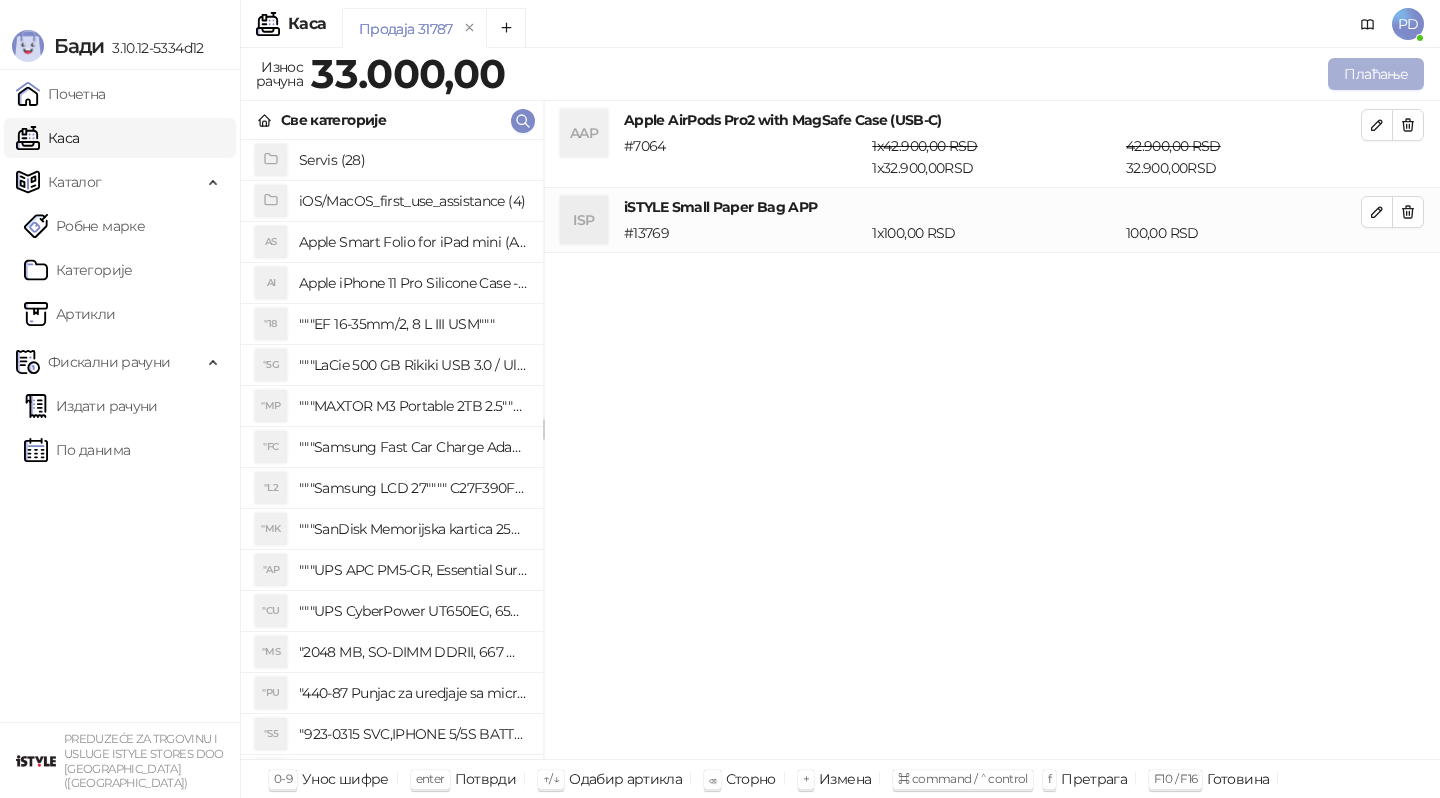 click on "Плаћање" at bounding box center (1376, 74) 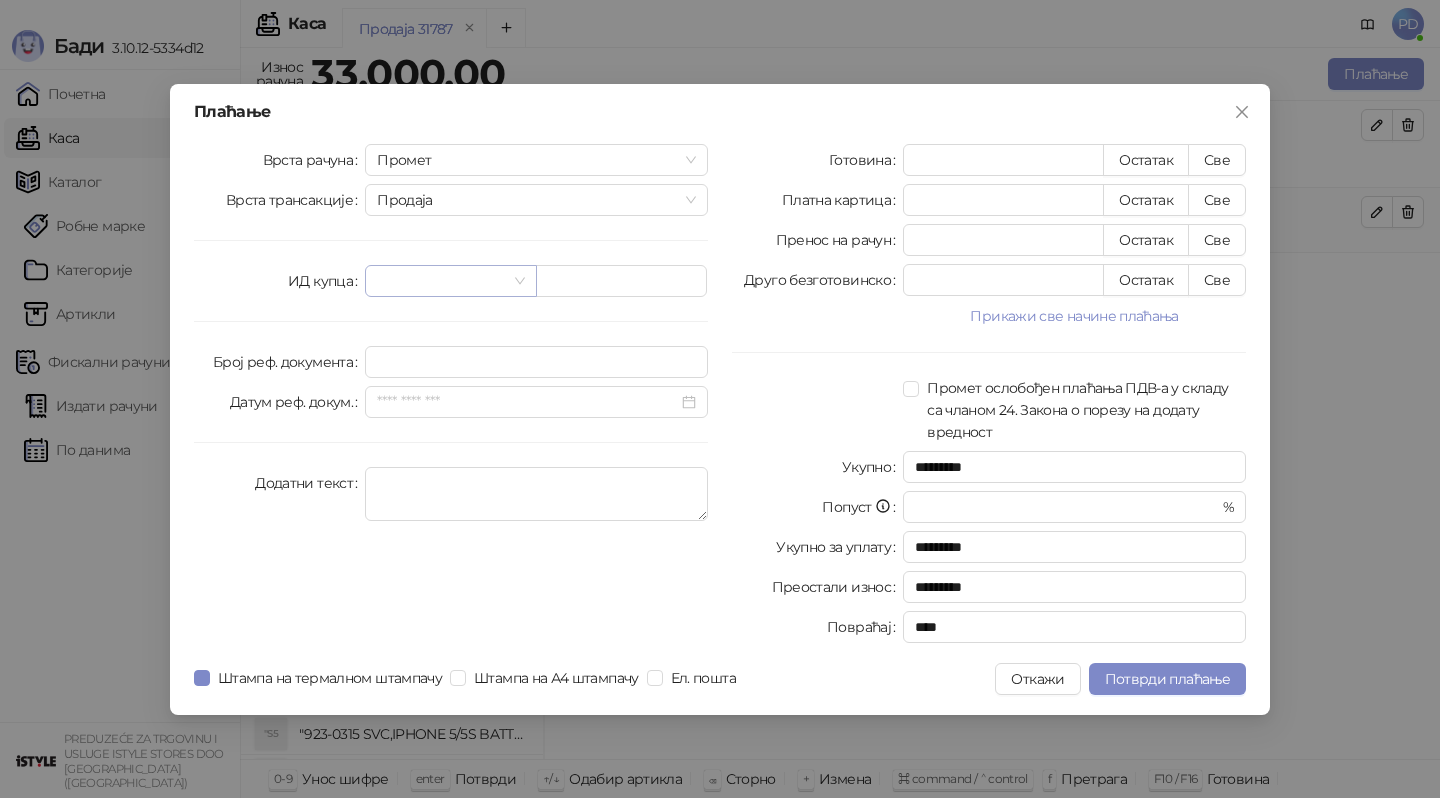 click at bounding box center [441, 281] 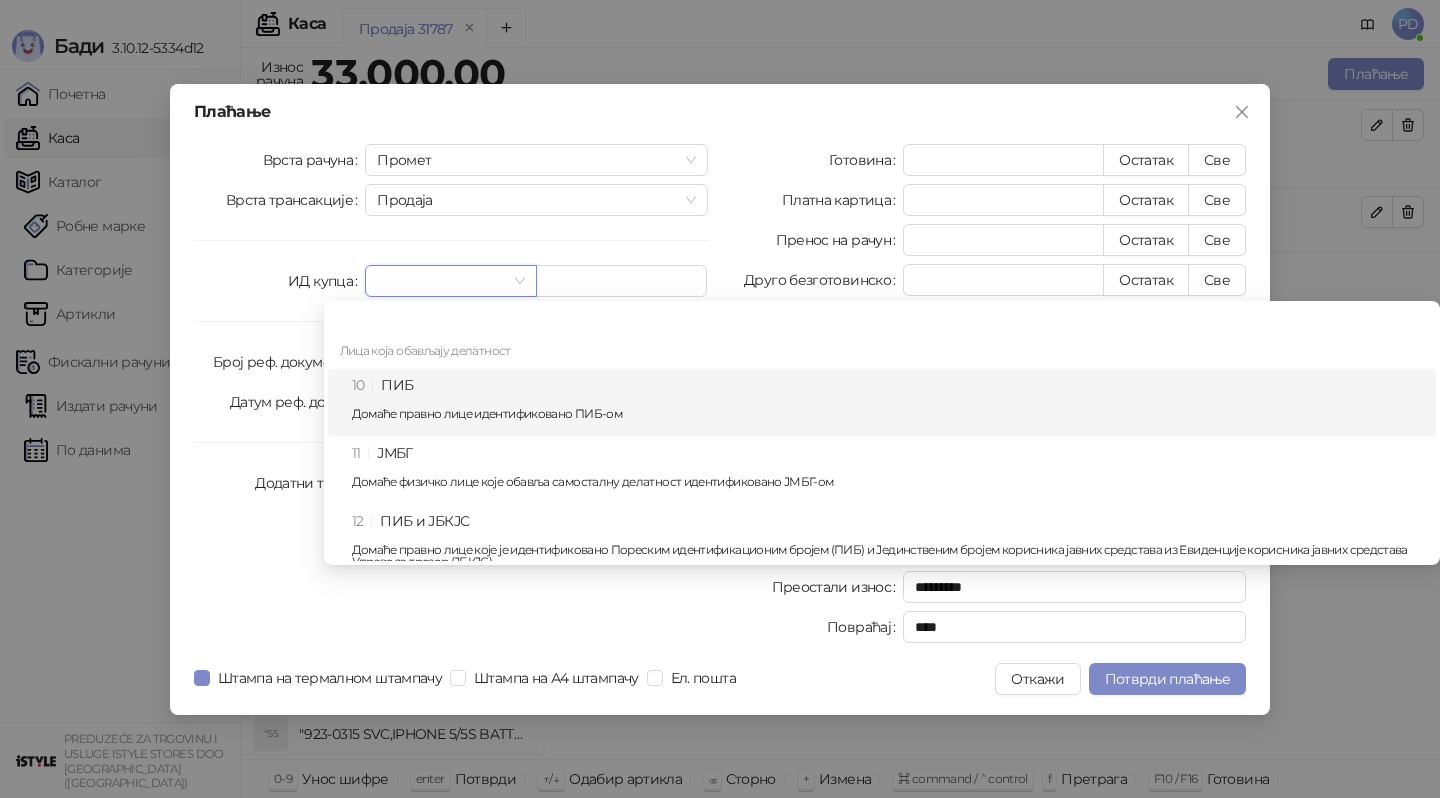 click on "10 ПИБ Домаће правно лице идентификовано ПИБ-ом" at bounding box center [888, 403] 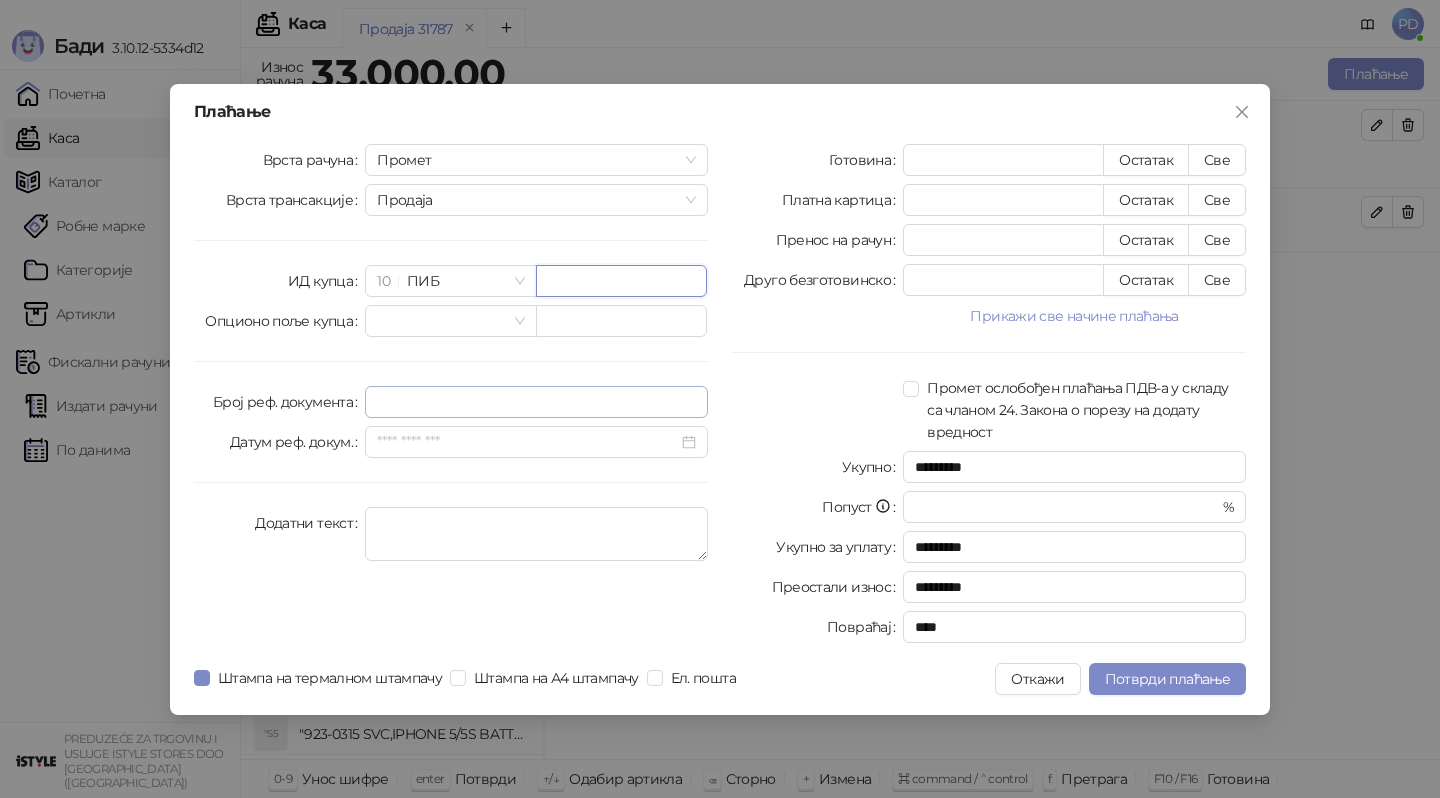 paste on "*********" 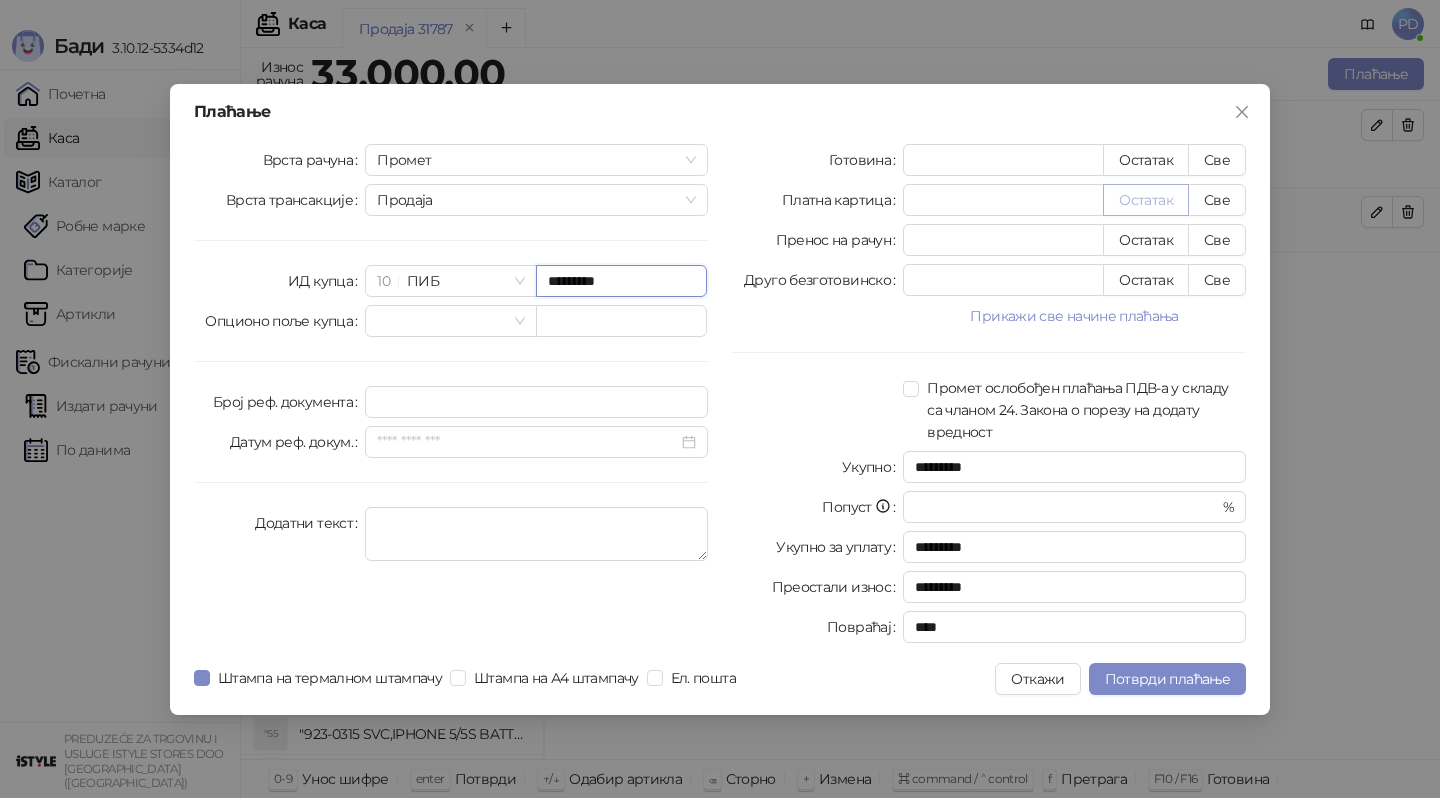 type on "*********" 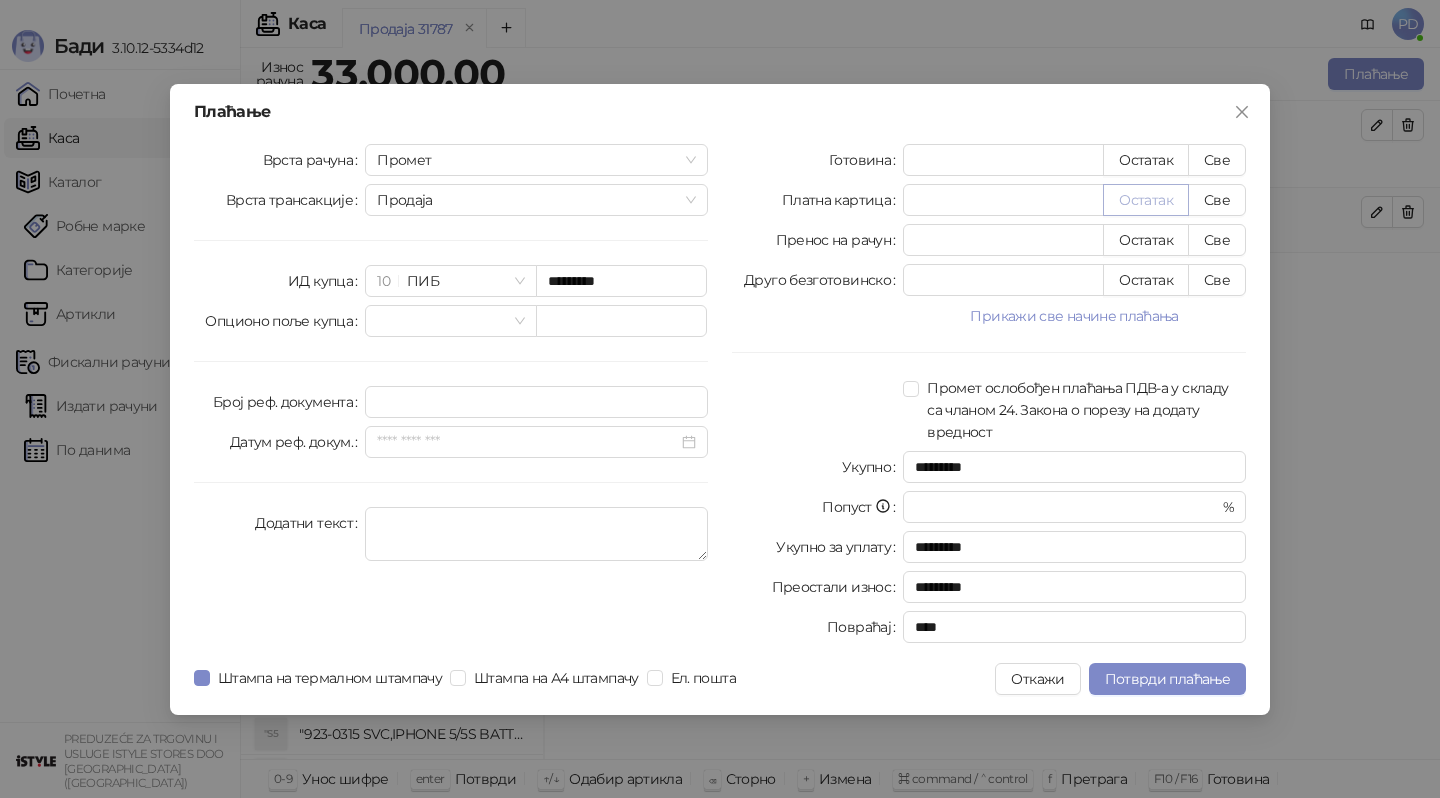 click on "Остатак" at bounding box center [1146, 200] 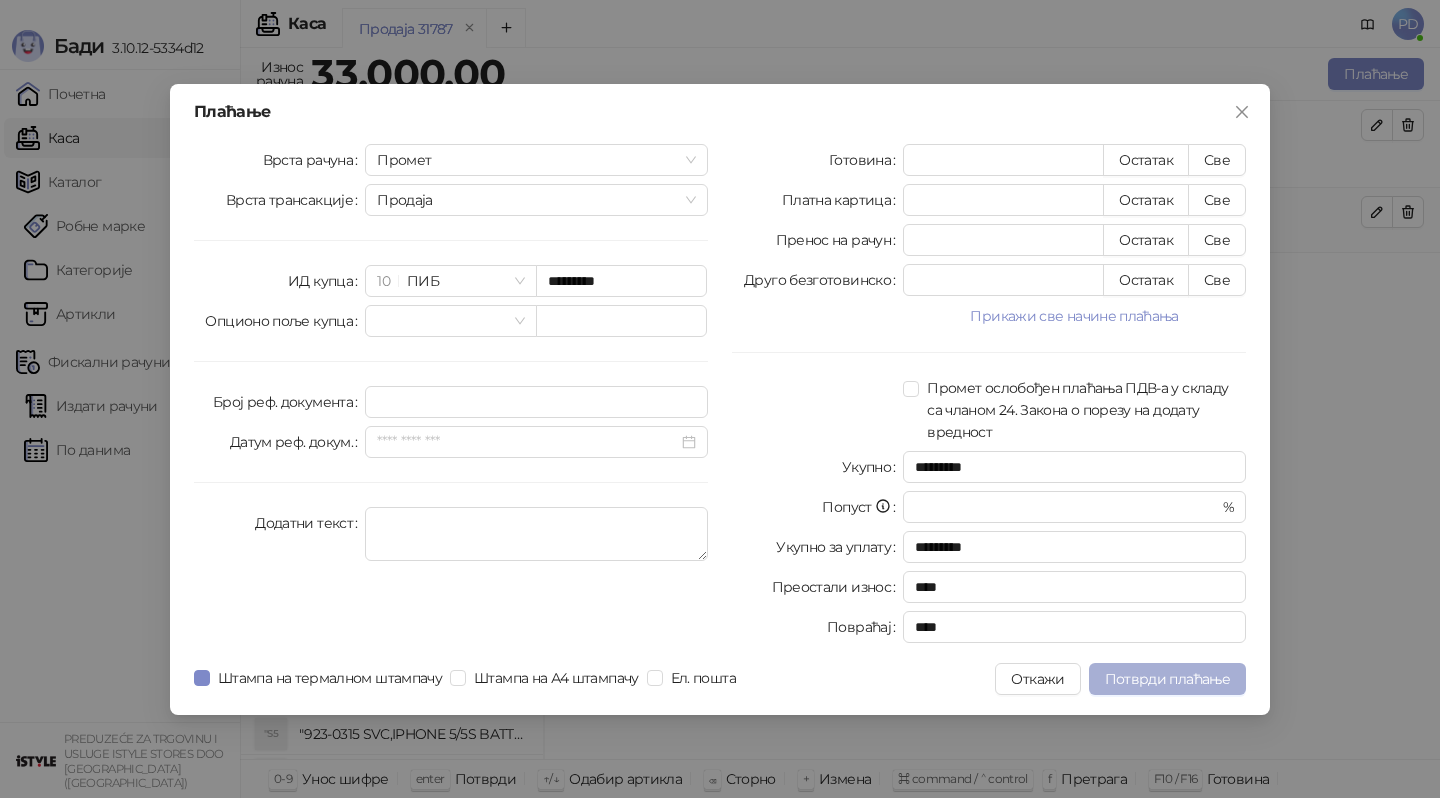 click on "Потврди плаћање" at bounding box center [1167, 679] 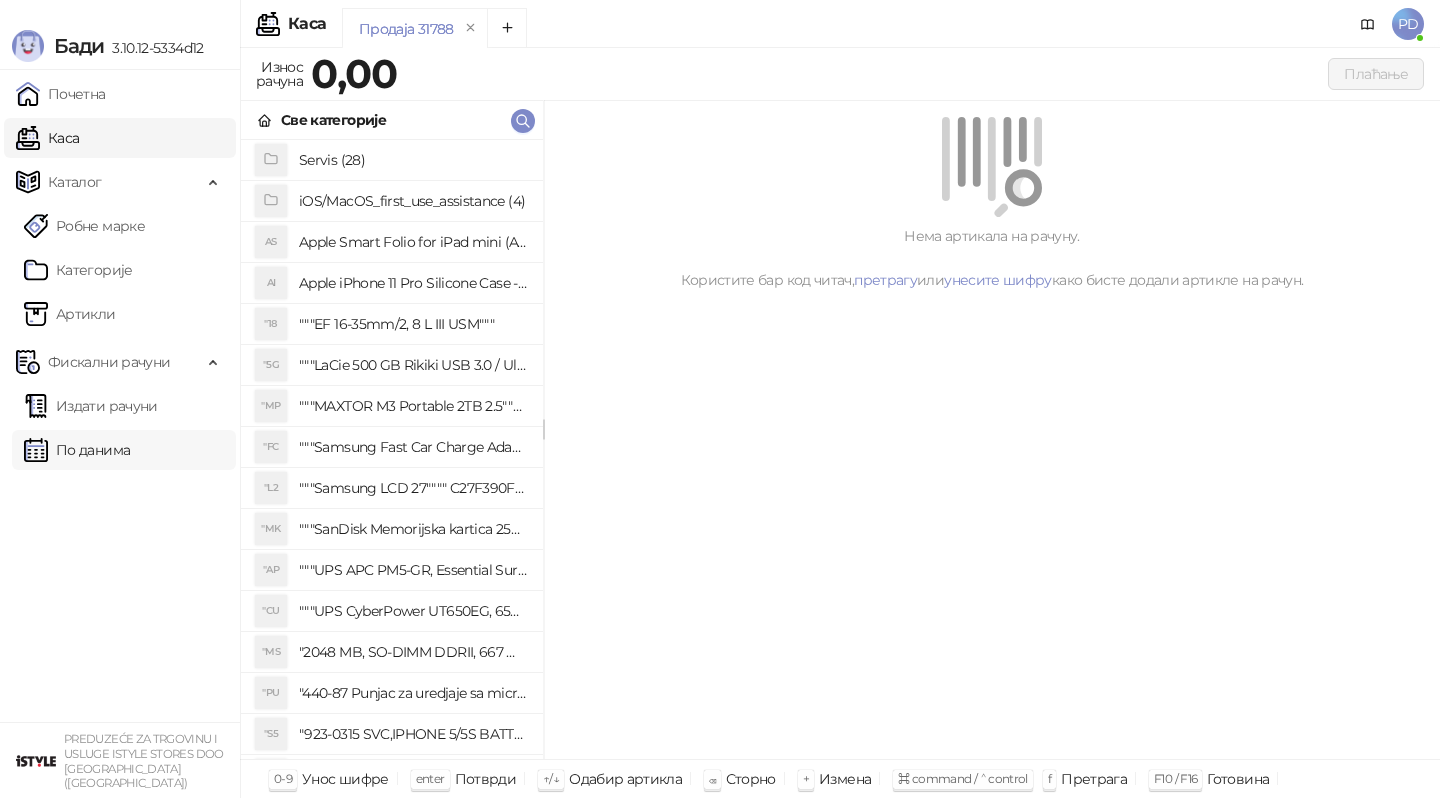 click on "По данима" at bounding box center [77, 450] 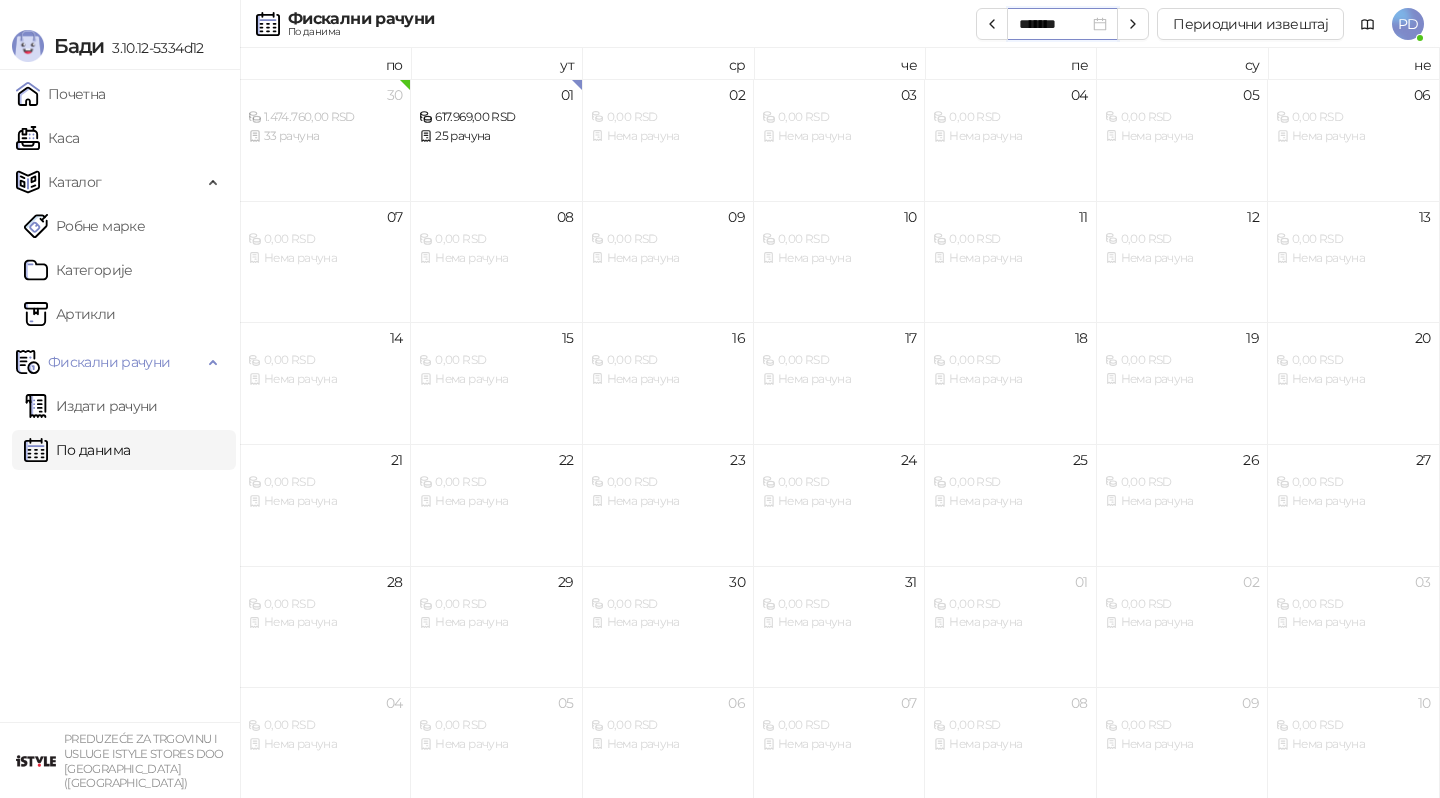 click on "*******" at bounding box center (1054, 24) 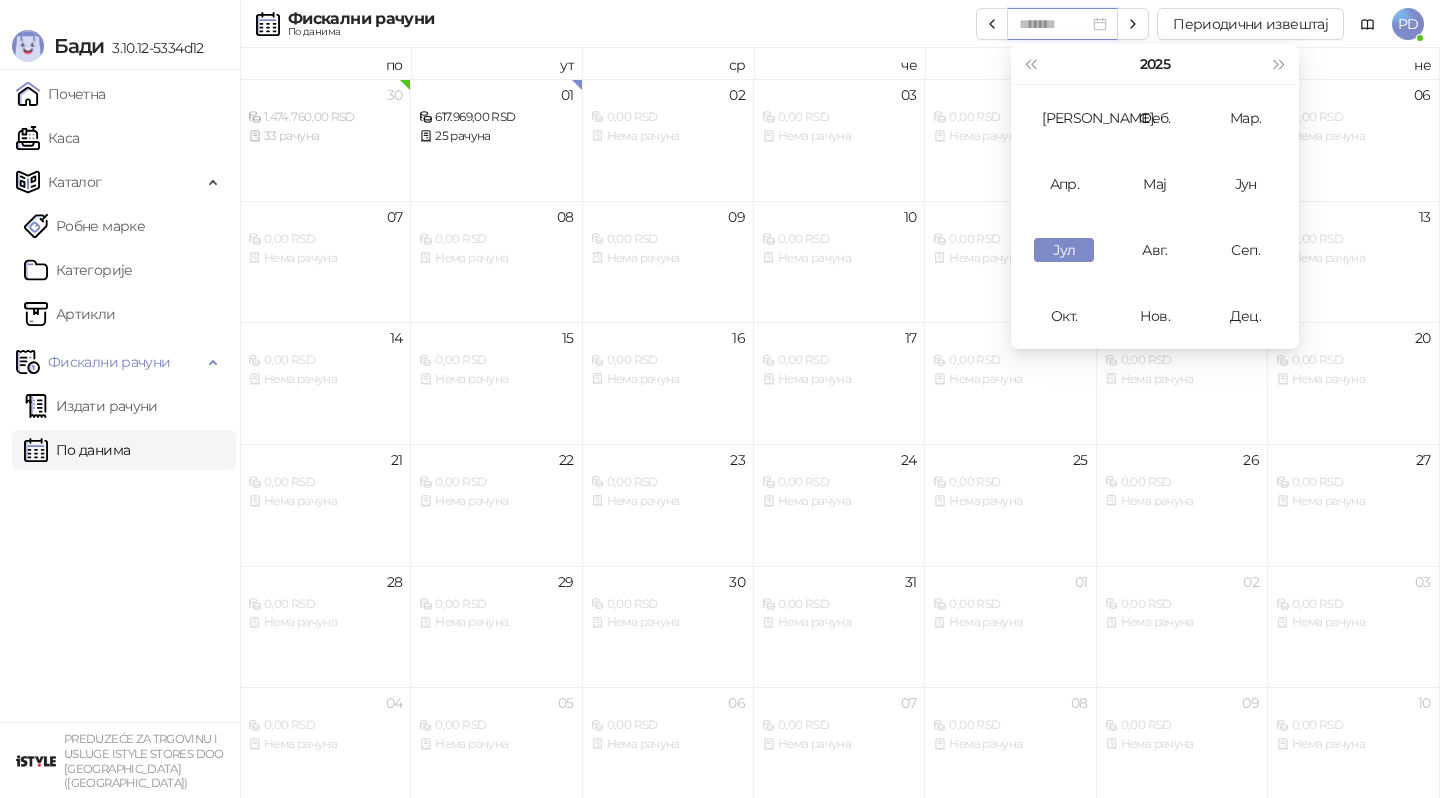 type on "*******" 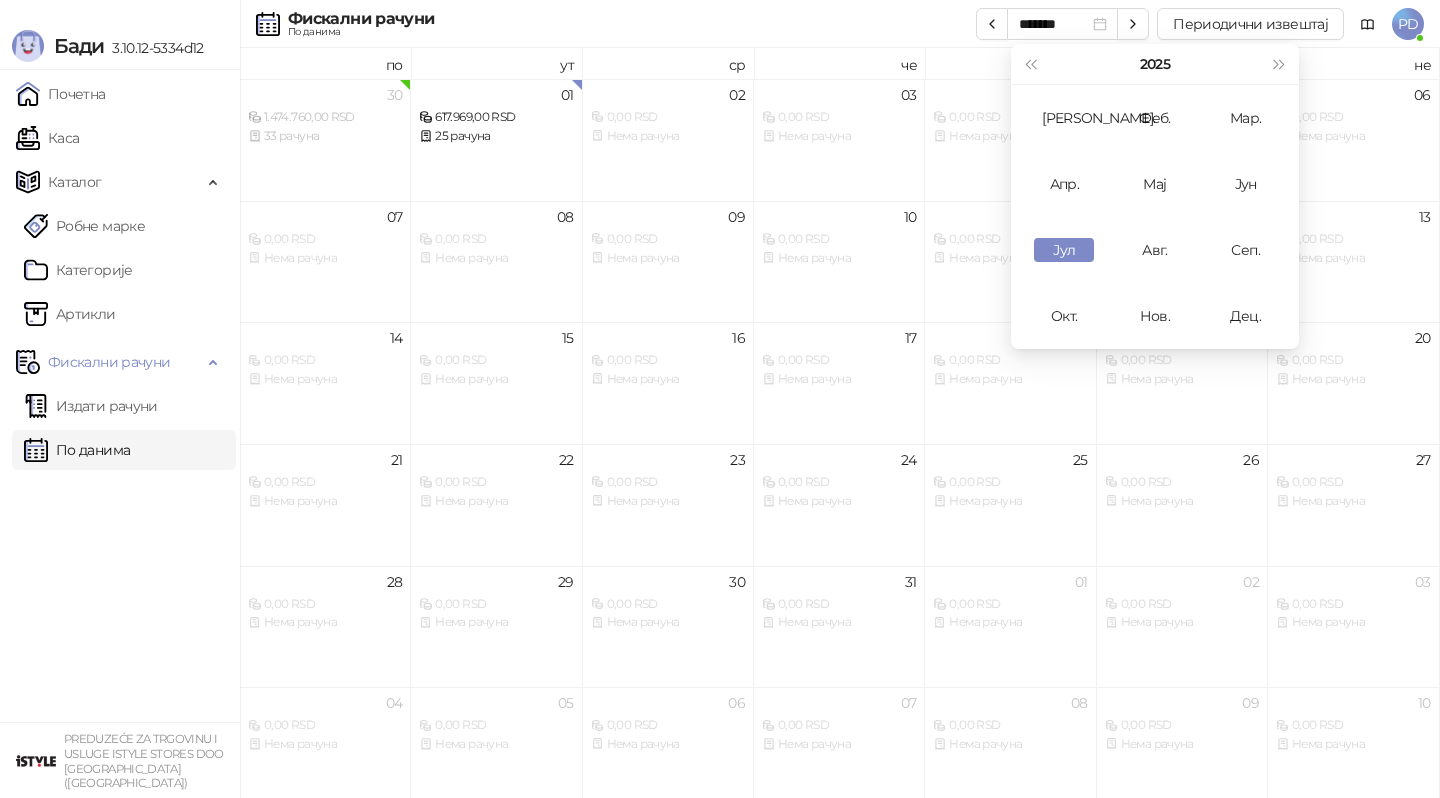 click on "Фискални рачуни По данима ******* Периодични извештај PD" at bounding box center [720, 24] 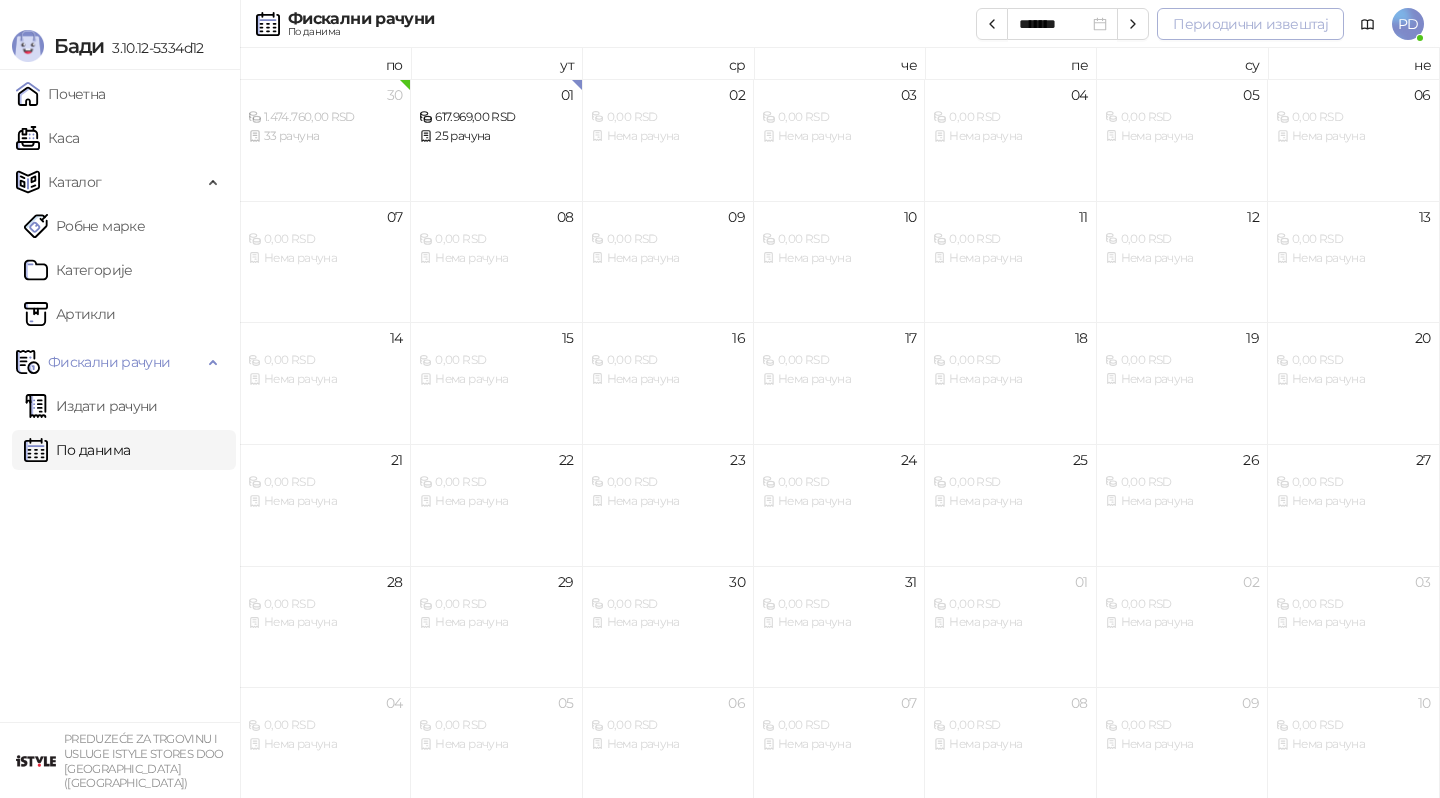 click on "Периодични извештај" at bounding box center (1250, 24) 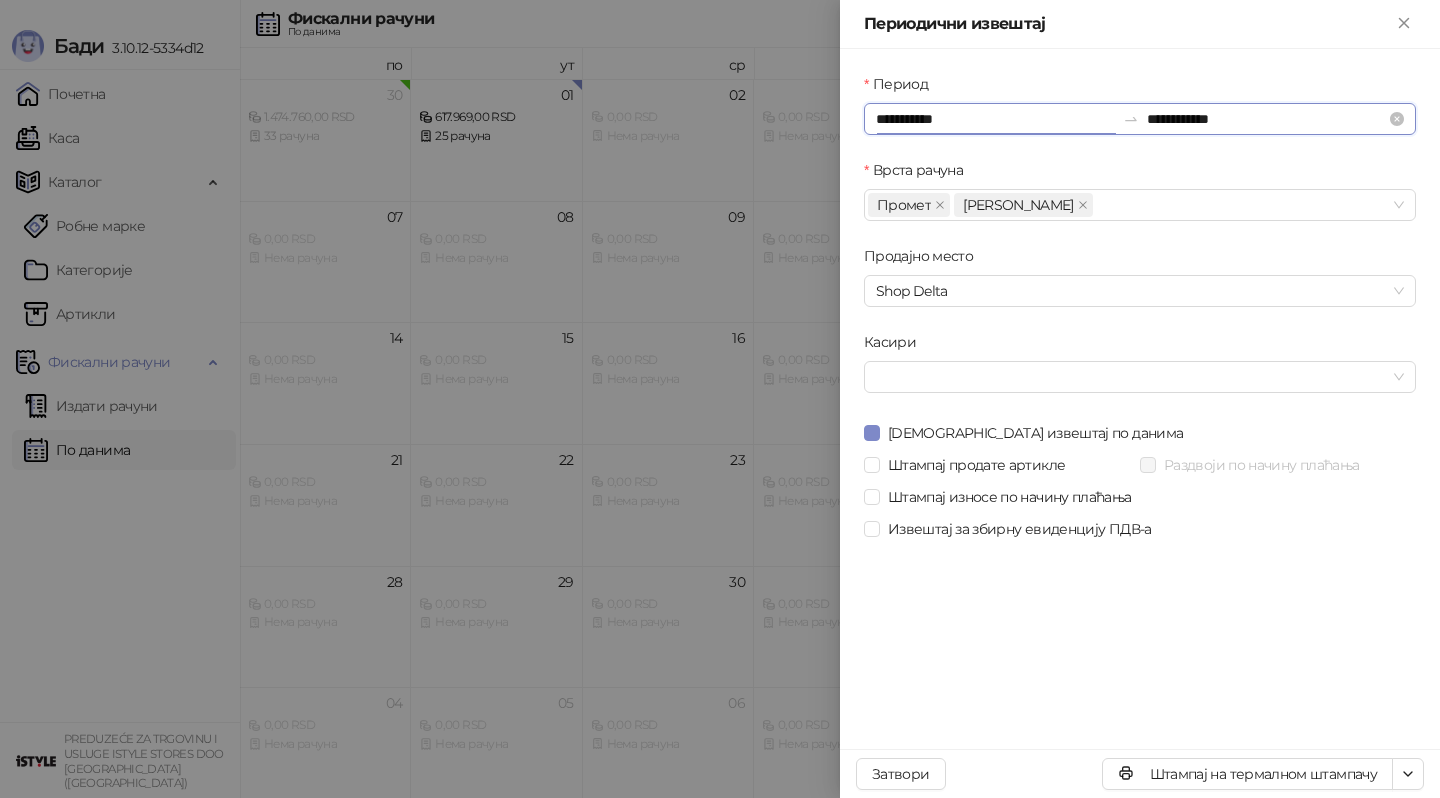 click on "**********" at bounding box center [995, 119] 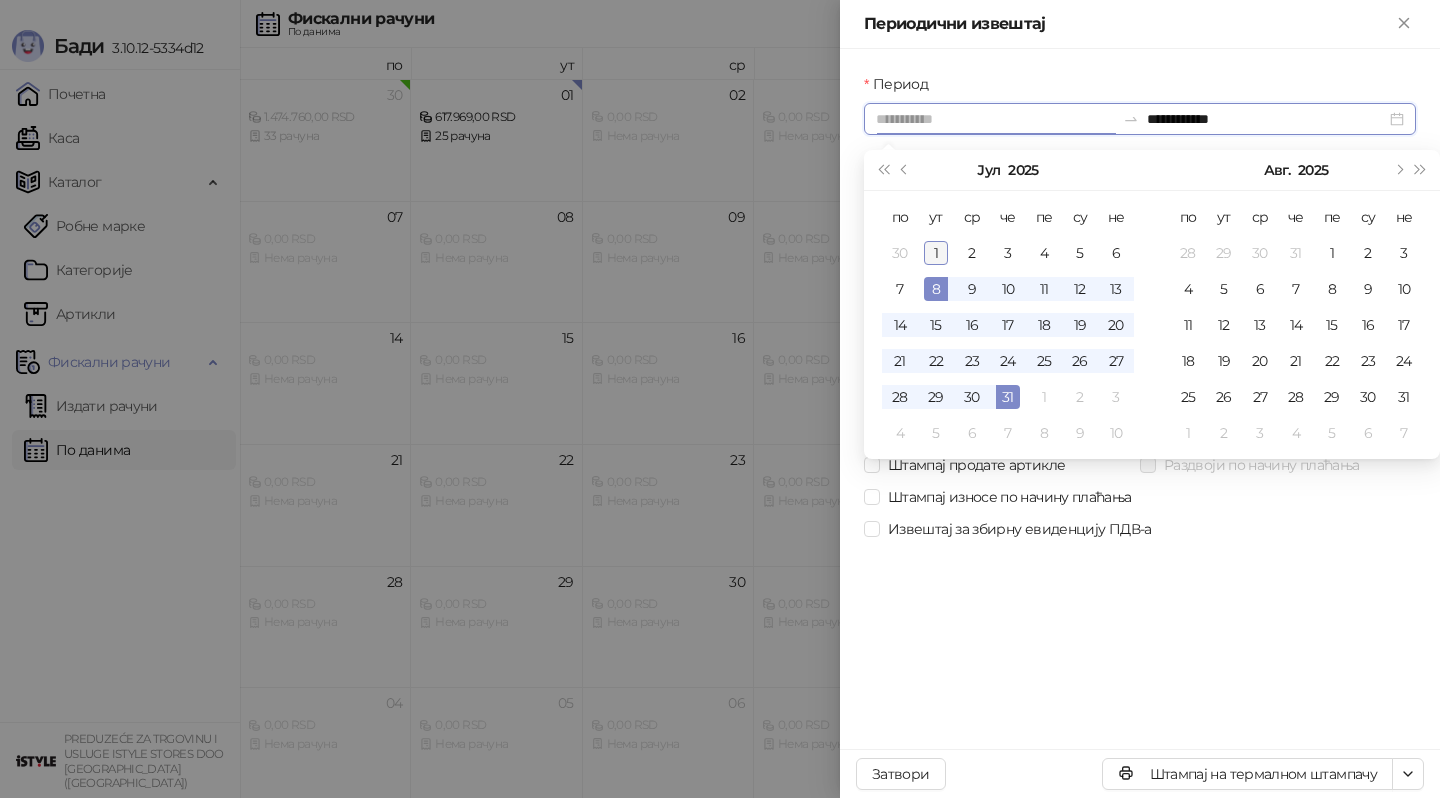 type on "**********" 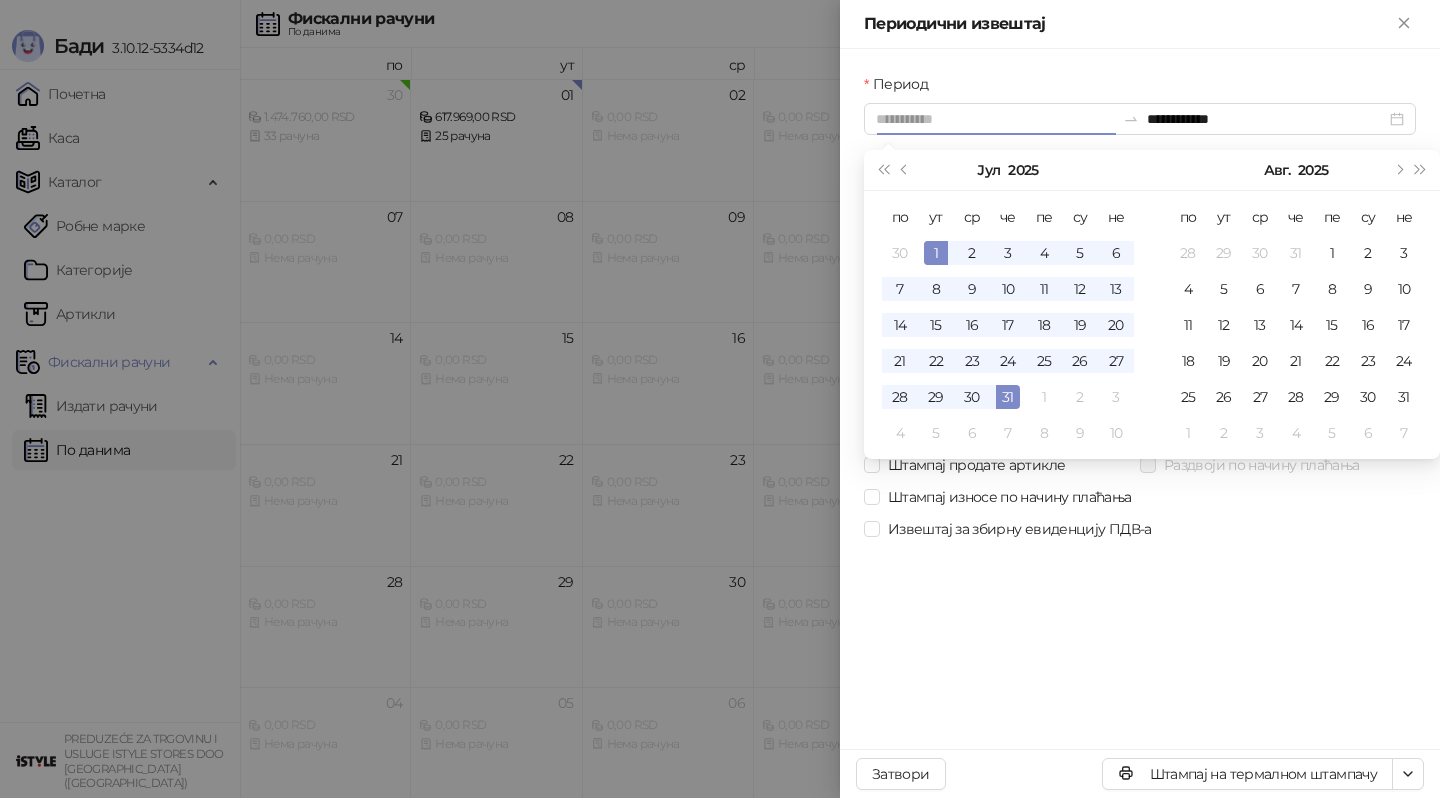 click on "1" at bounding box center [936, 253] 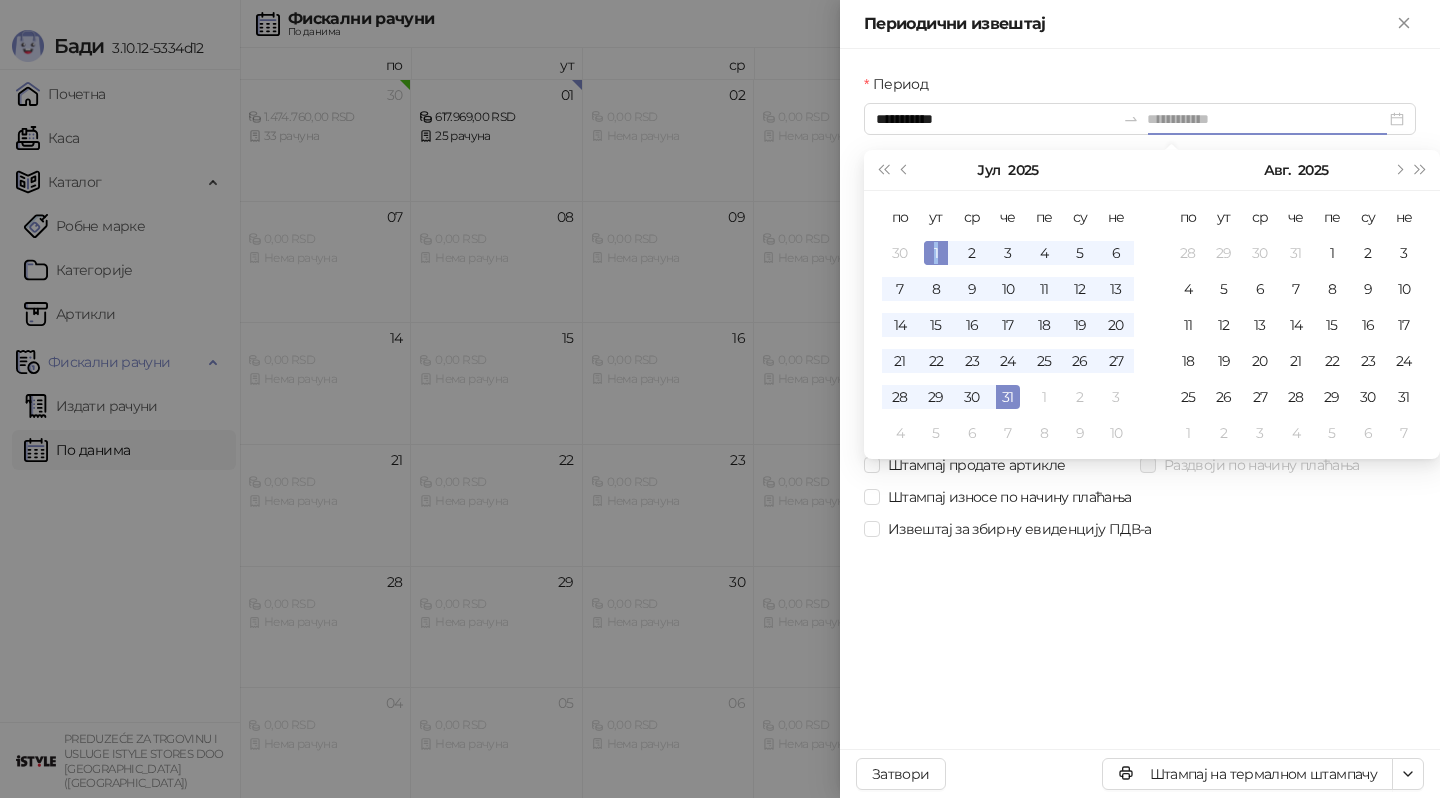 click on "1" at bounding box center (936, 253) 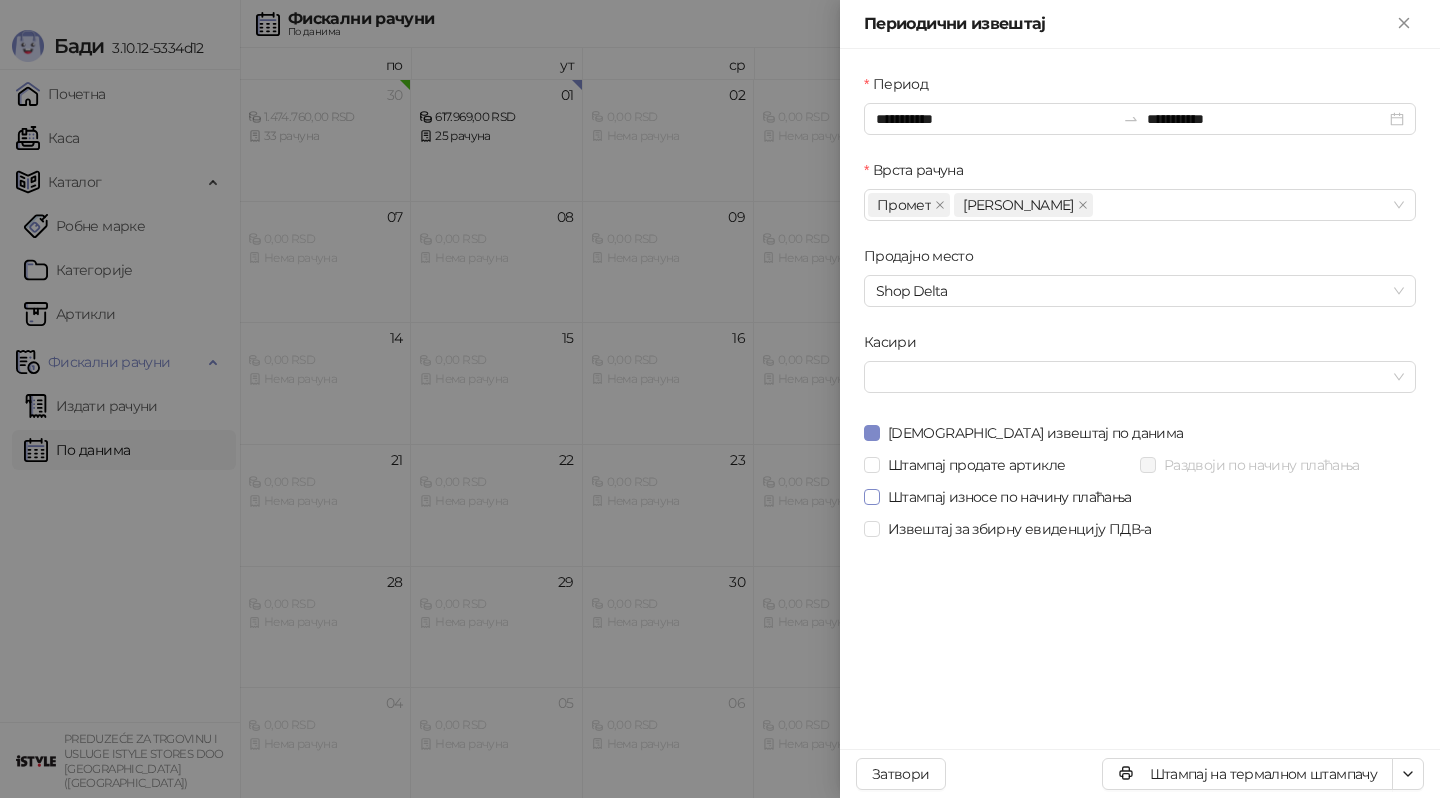 click on "Штампај износе по начину плаћања" at bounding box center [1010, 497] 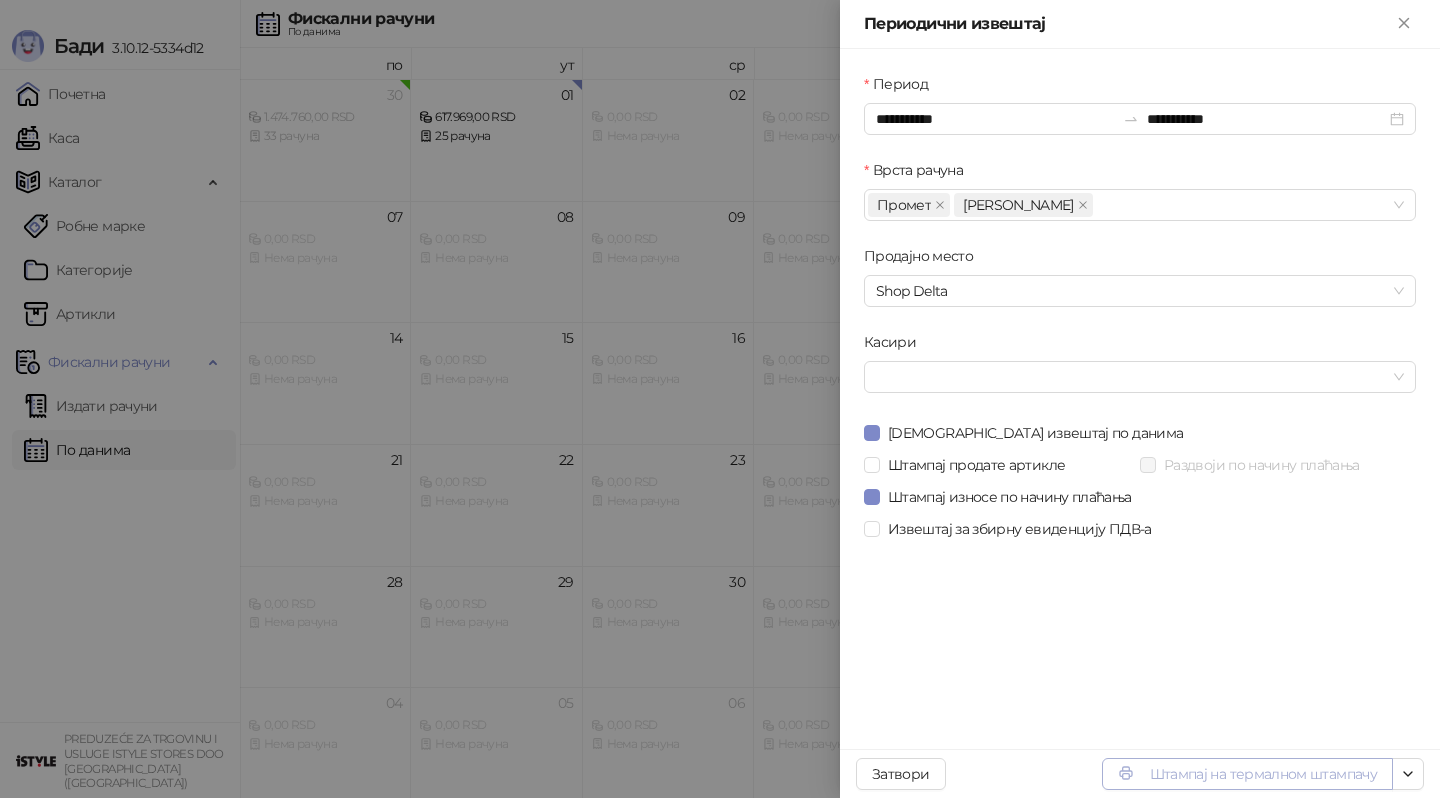 click on "Штампај на термалном штампачу" at bounding box center [1247, 774] 